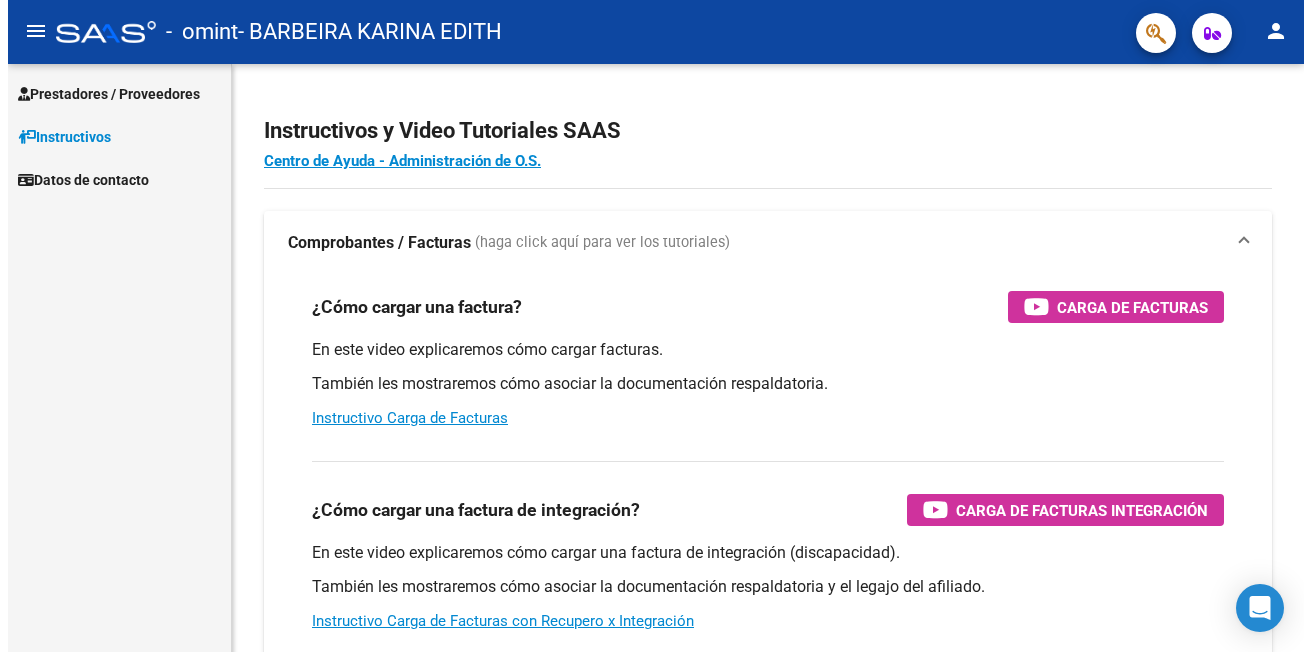 scroll, scrollTop: 0, scrollLeft: 0, axis: both 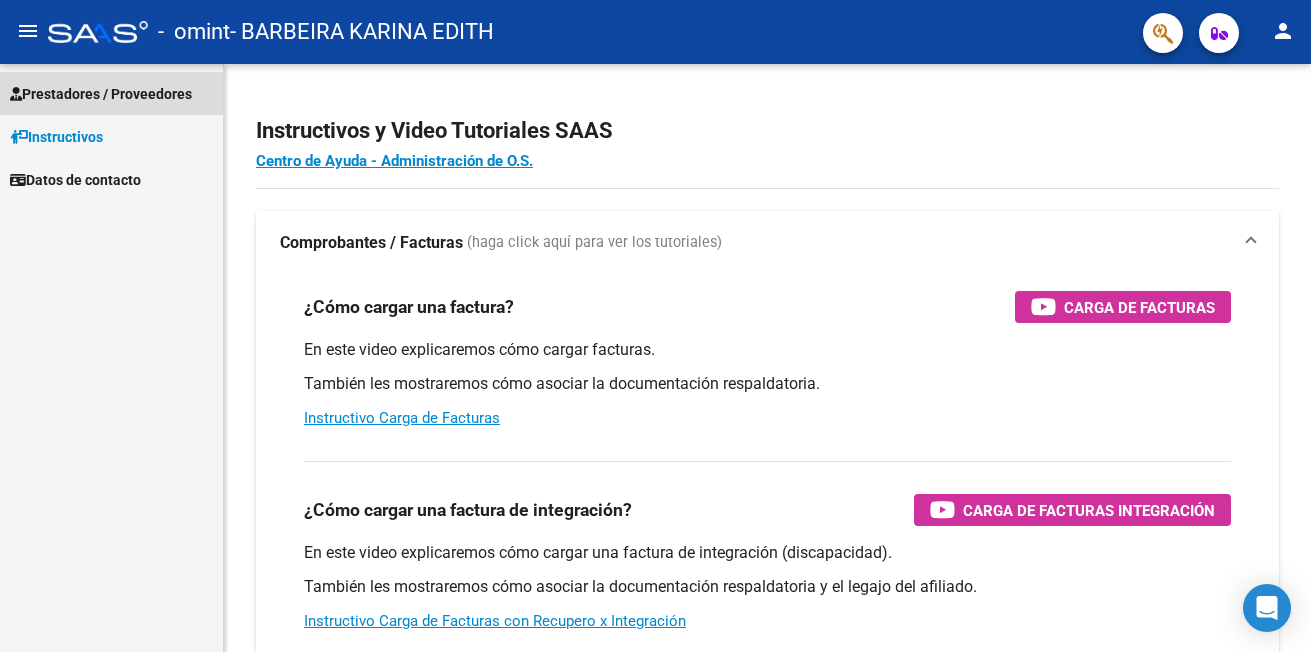 click on "Prestadores / Proveedores" at bounding box center [101, 94] 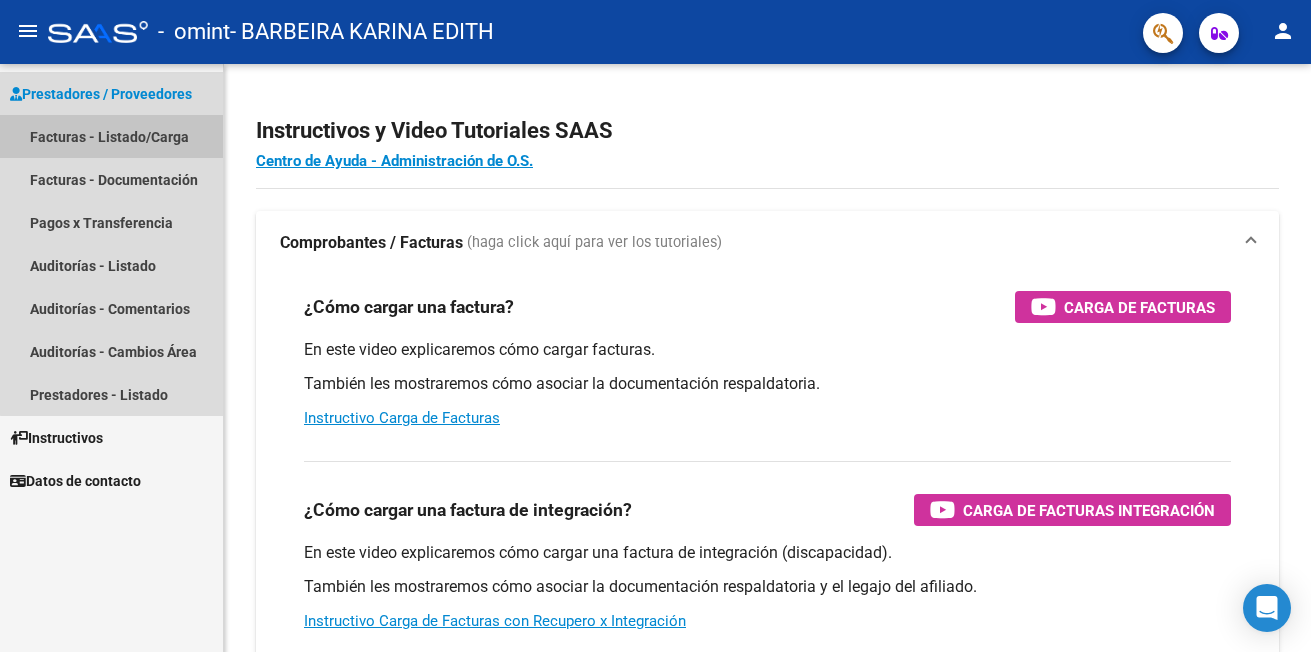 click on "Facturas - Listado/Carga" at bounding box center (111, 136) 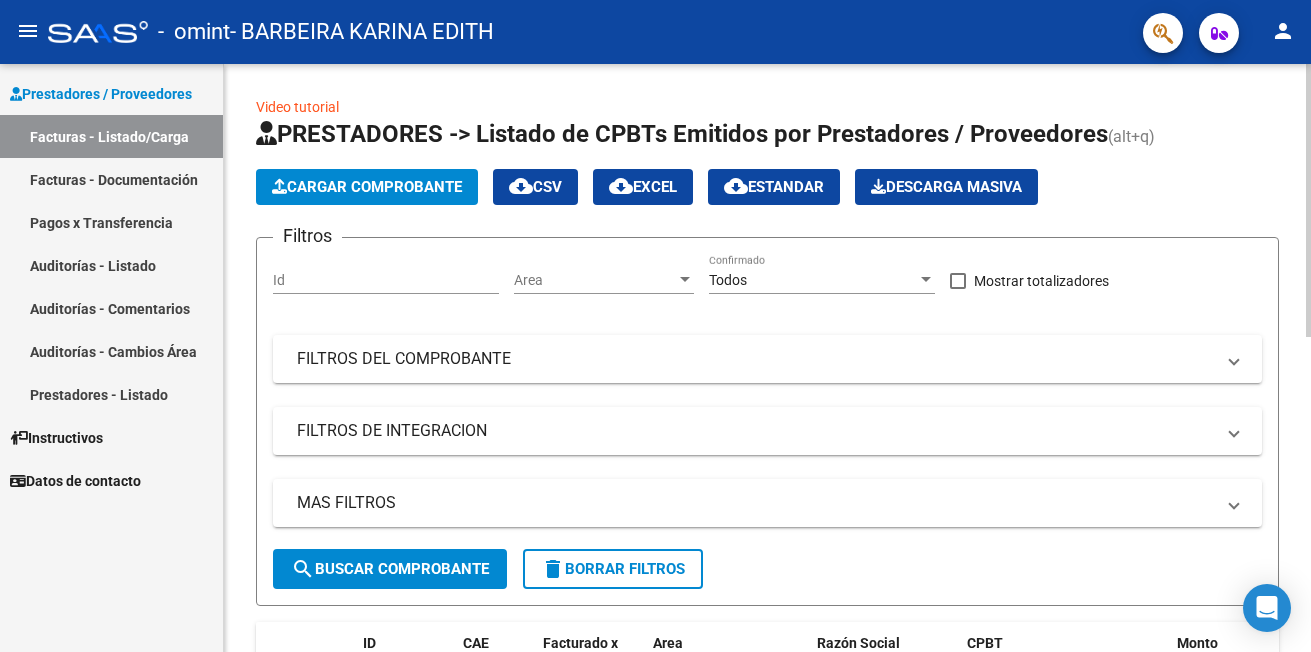click on "Cargar Comprobante" 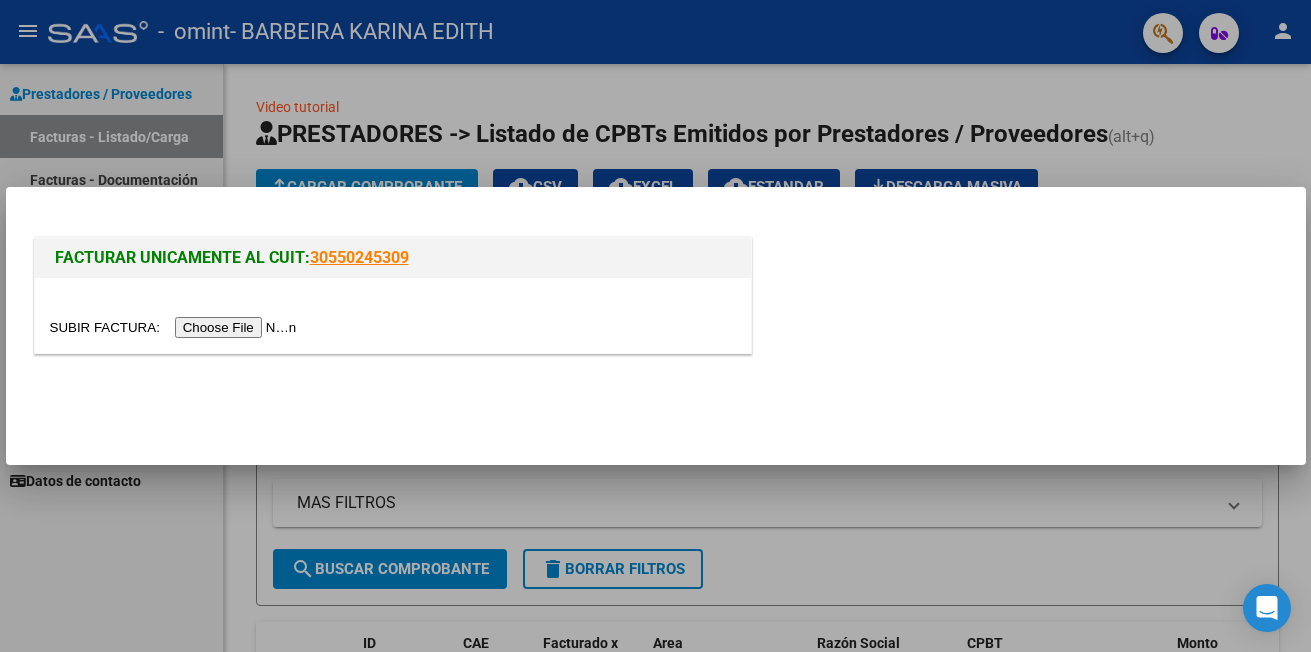 click at bounding box center [176, 327] 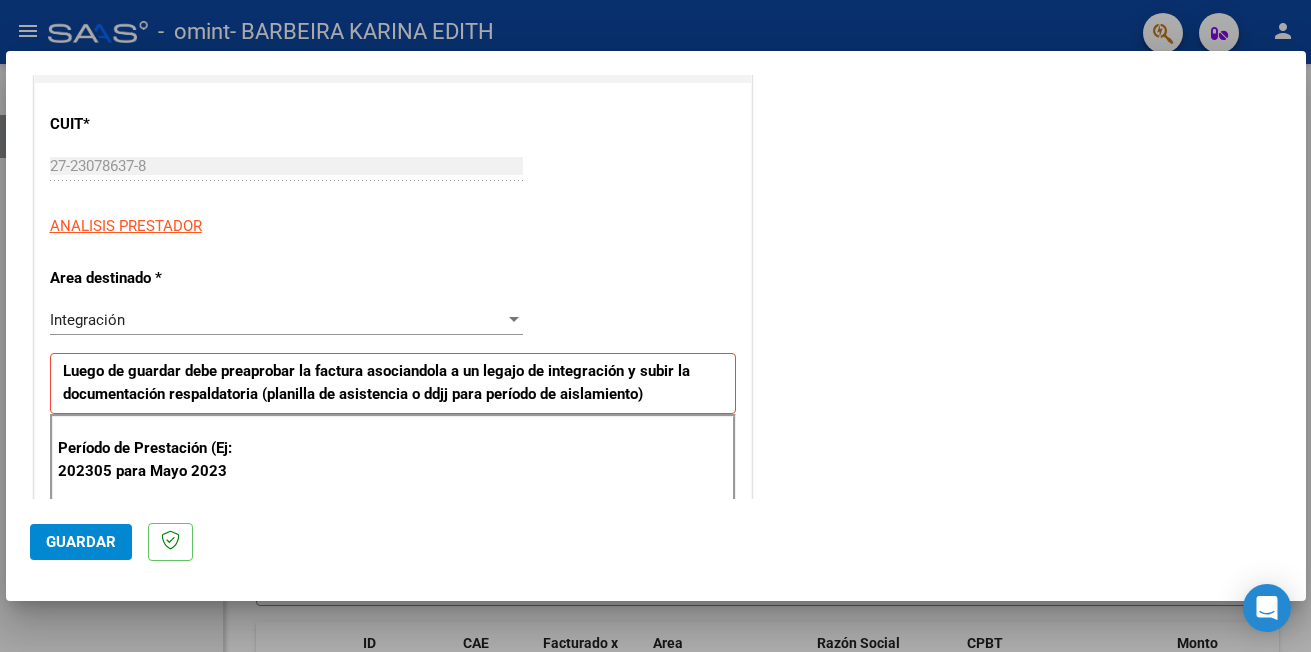 scroll, scrollTop: 280, scrollLeft: 0, axis: vertical 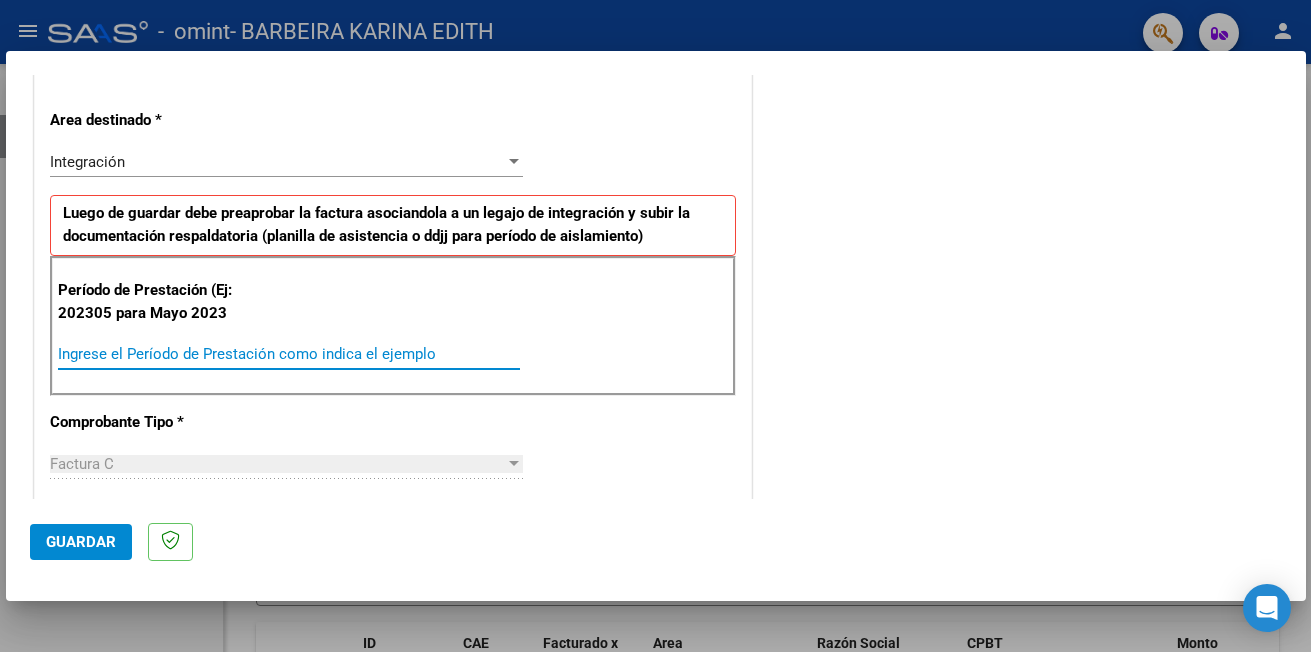 click on "Ingrese el Período de Prestación como indica el ejemplo" at bounding box center [289, 354] 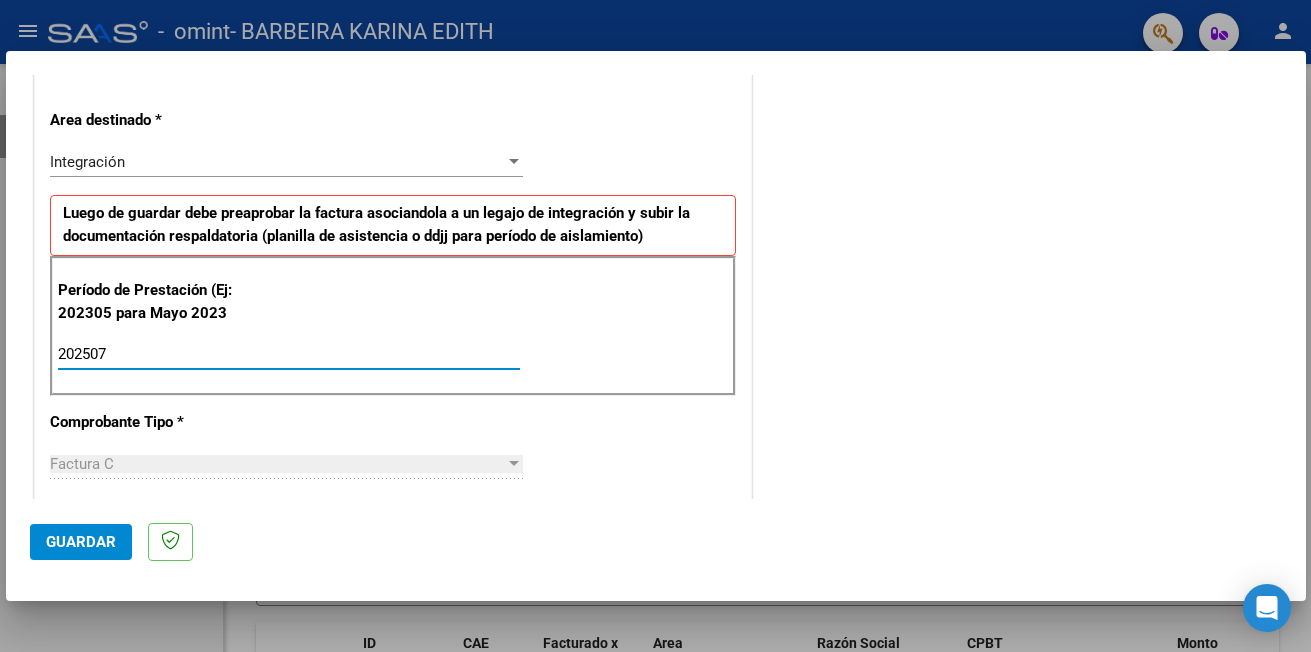 type on "202507" 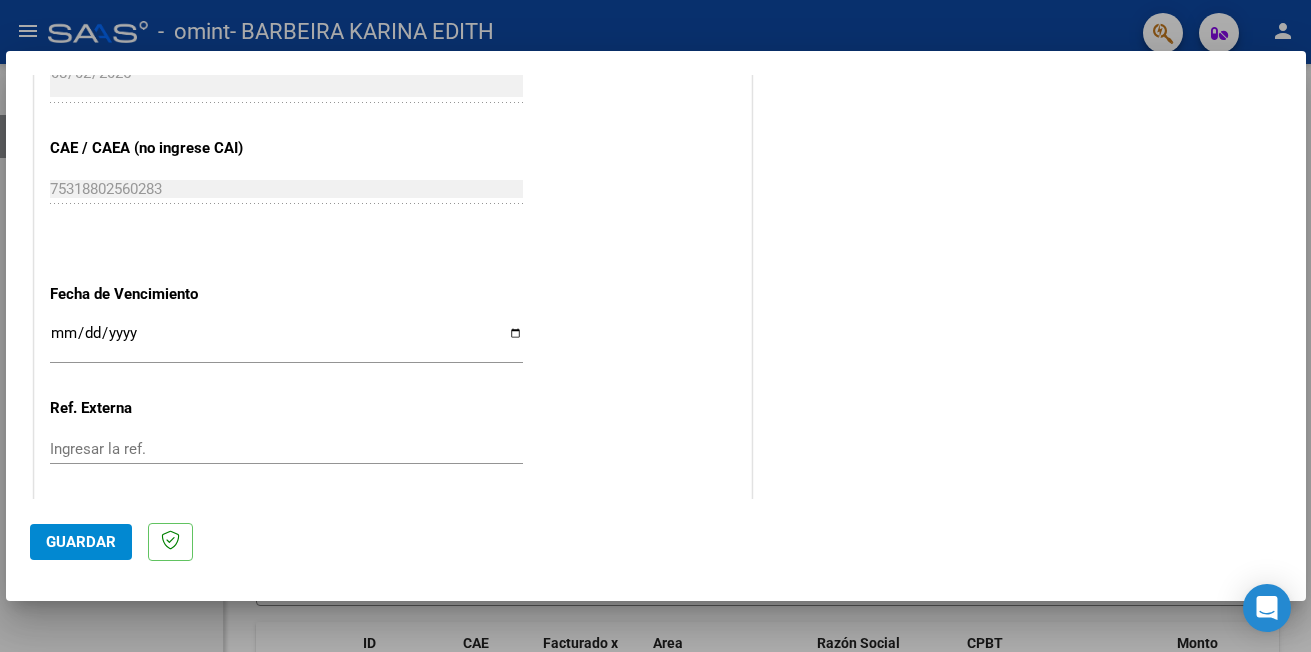 scroll, scrollTop: 1200, scrollLeft: 0, axis: vertical 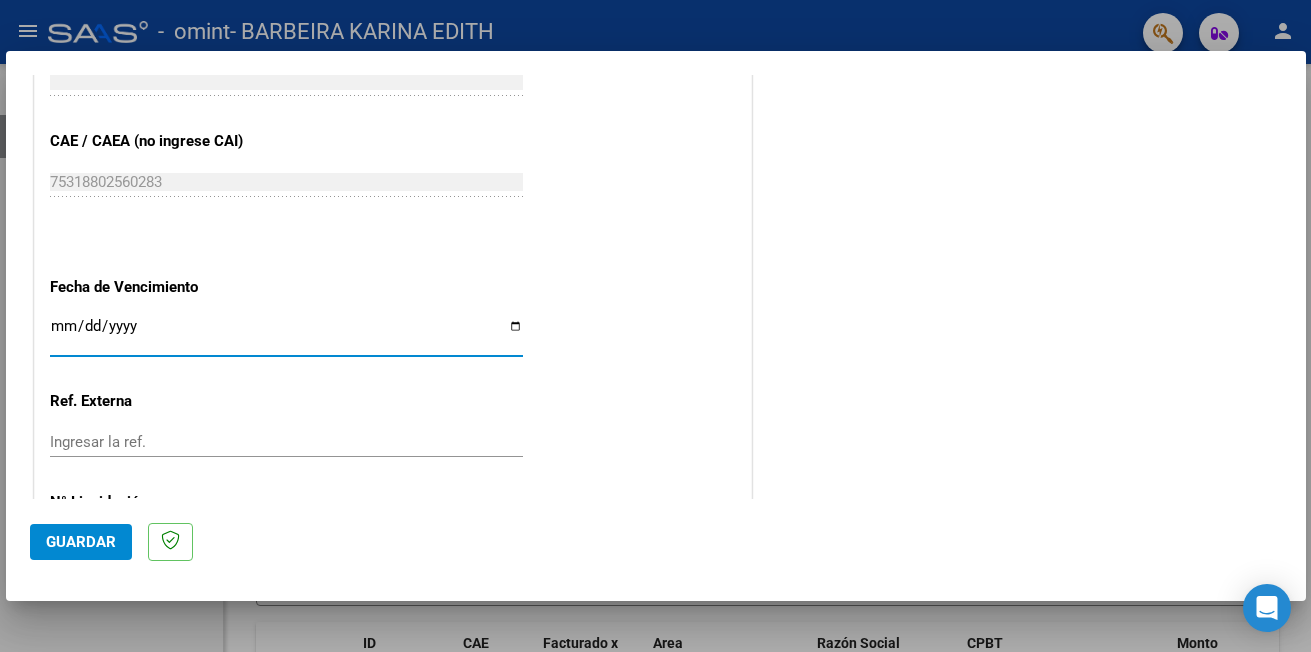 click on "Ingresar la fecha" at bounding box center [286, 334] 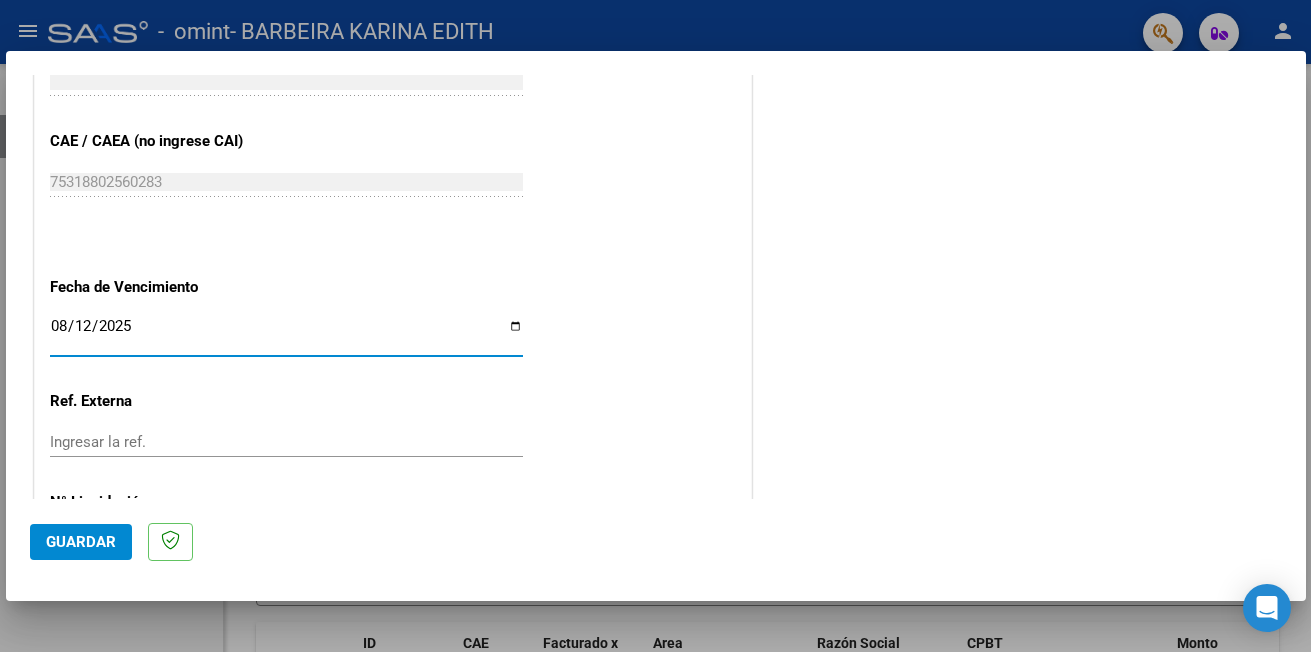 type on "2025-08-12" 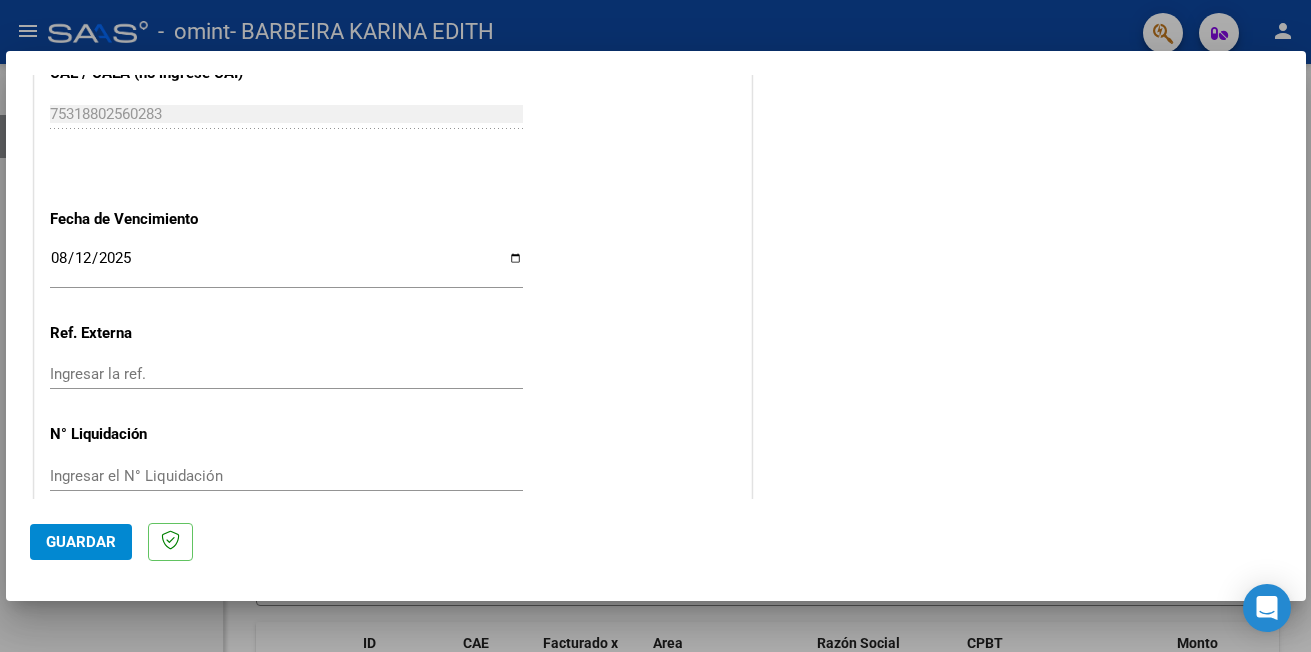 scroll, scrollTop: 1298, scrollLeft: 0, axis: vertical 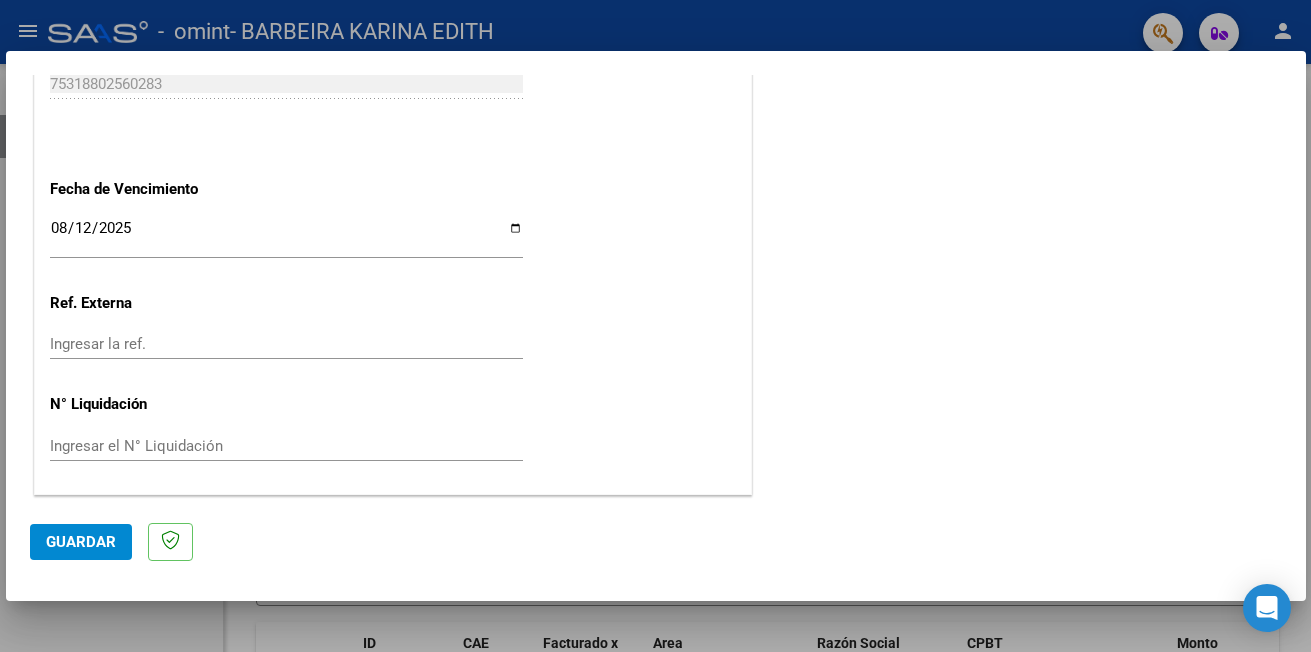 click on "Guardar" 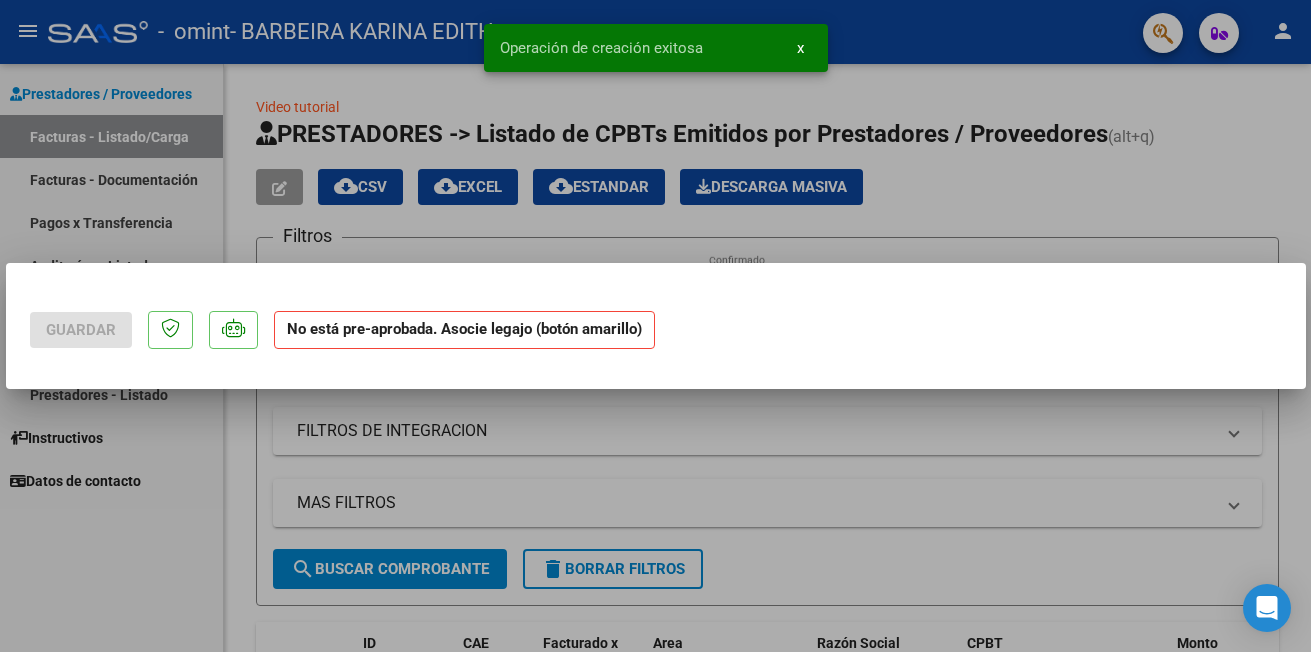 scroll, scrollTop: 0, scrollLeft: 0, axis: both 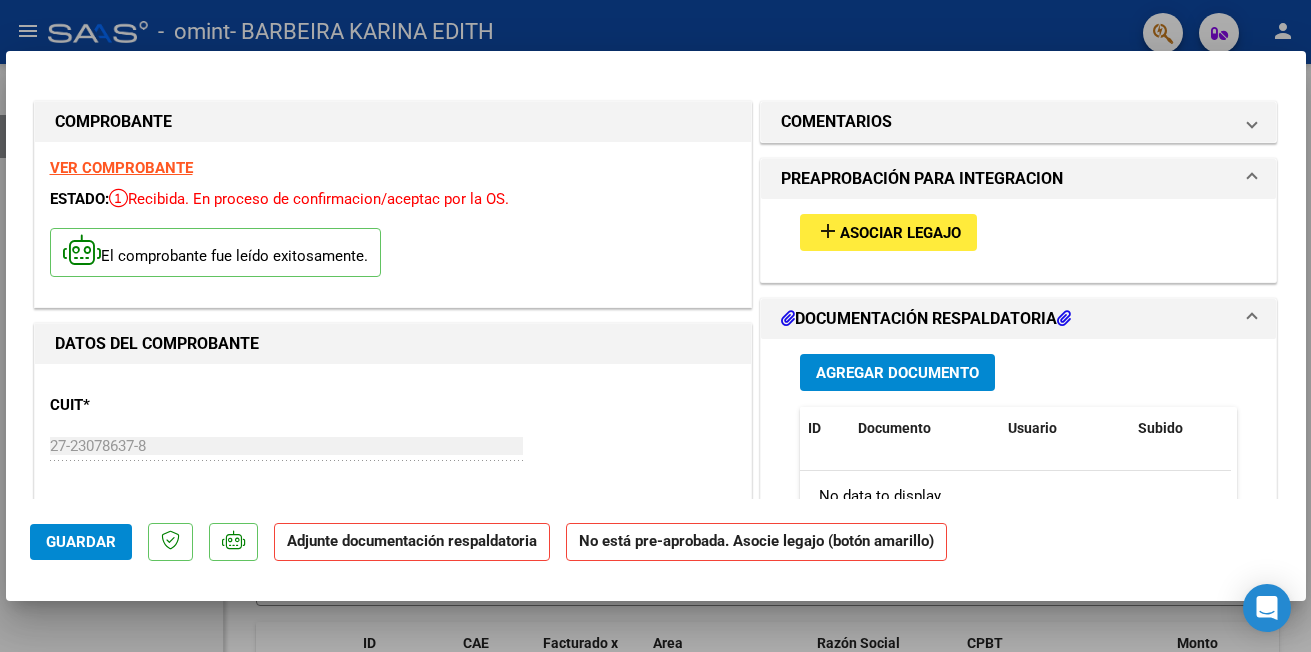 click on "Asociar Legajo" at bounding box center [900, 233] 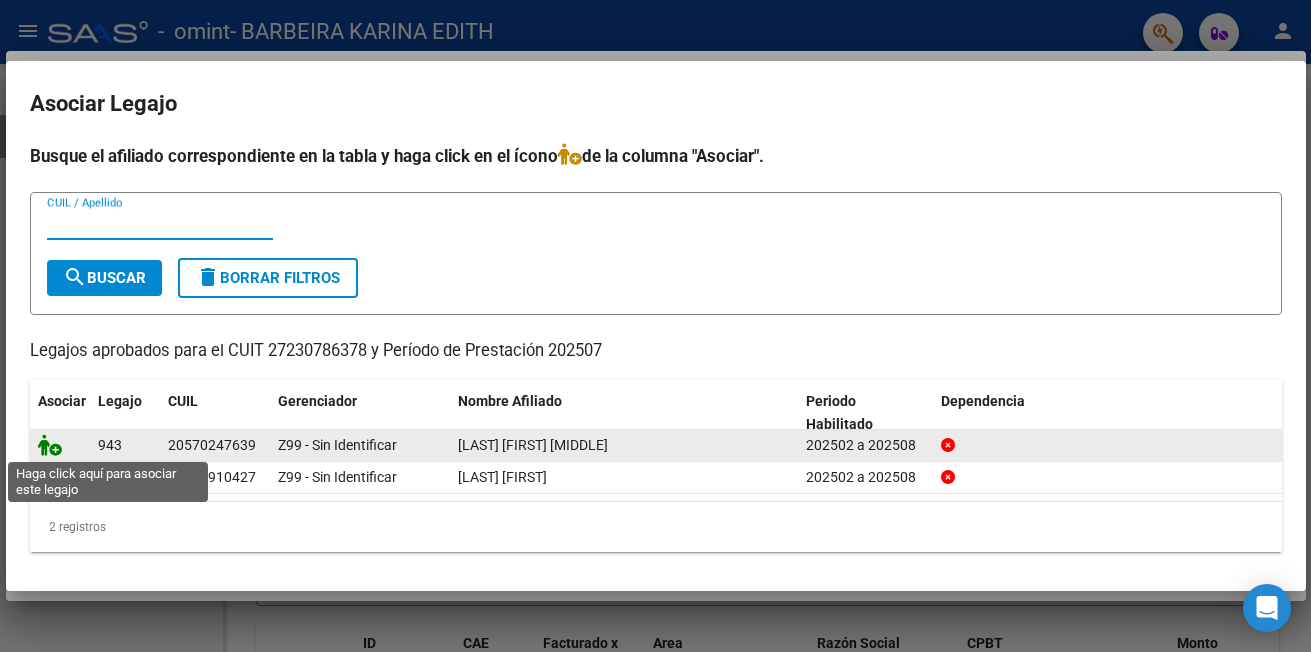 click 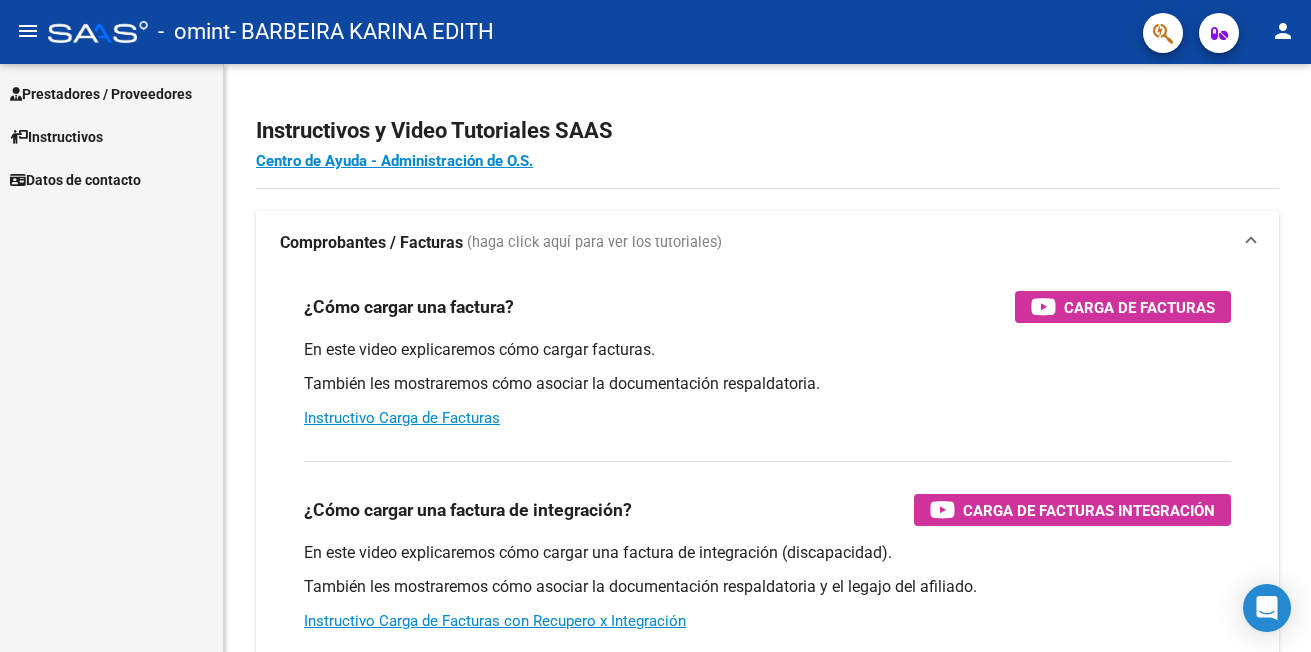 click on "Prestadores / Proveedores" at bounding box center [101, 94] 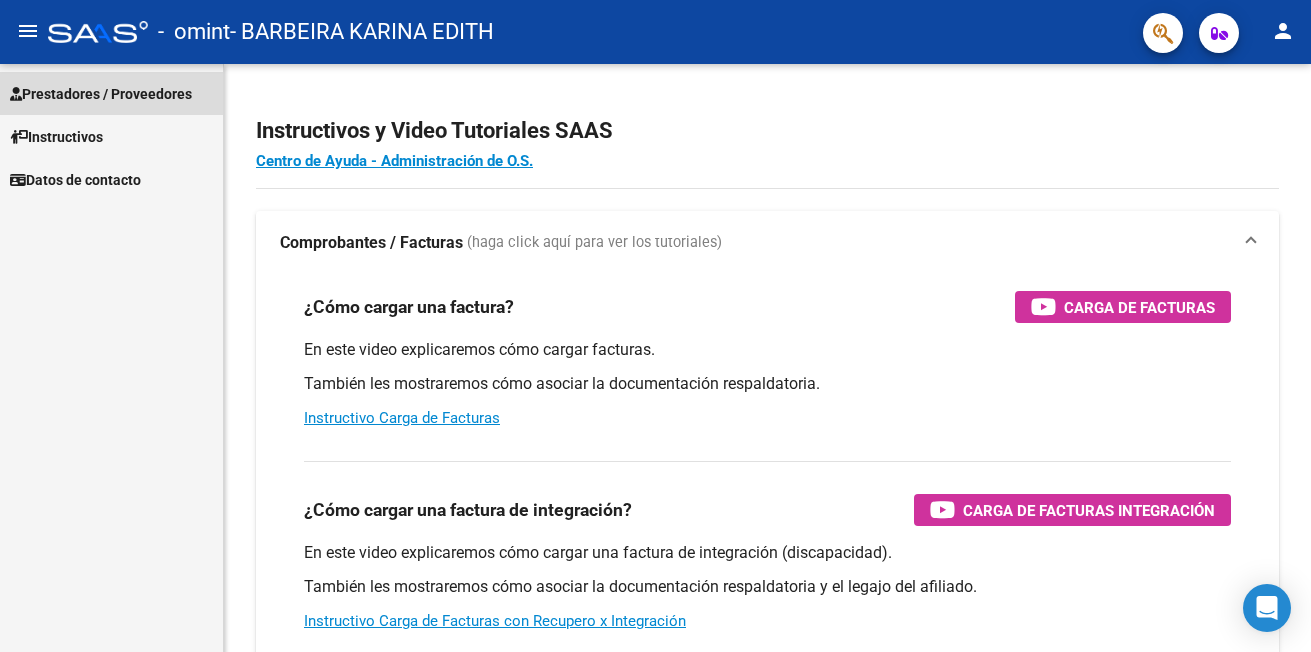 click on "Prestadores / Proveedores" at bounding box center [101, 94] 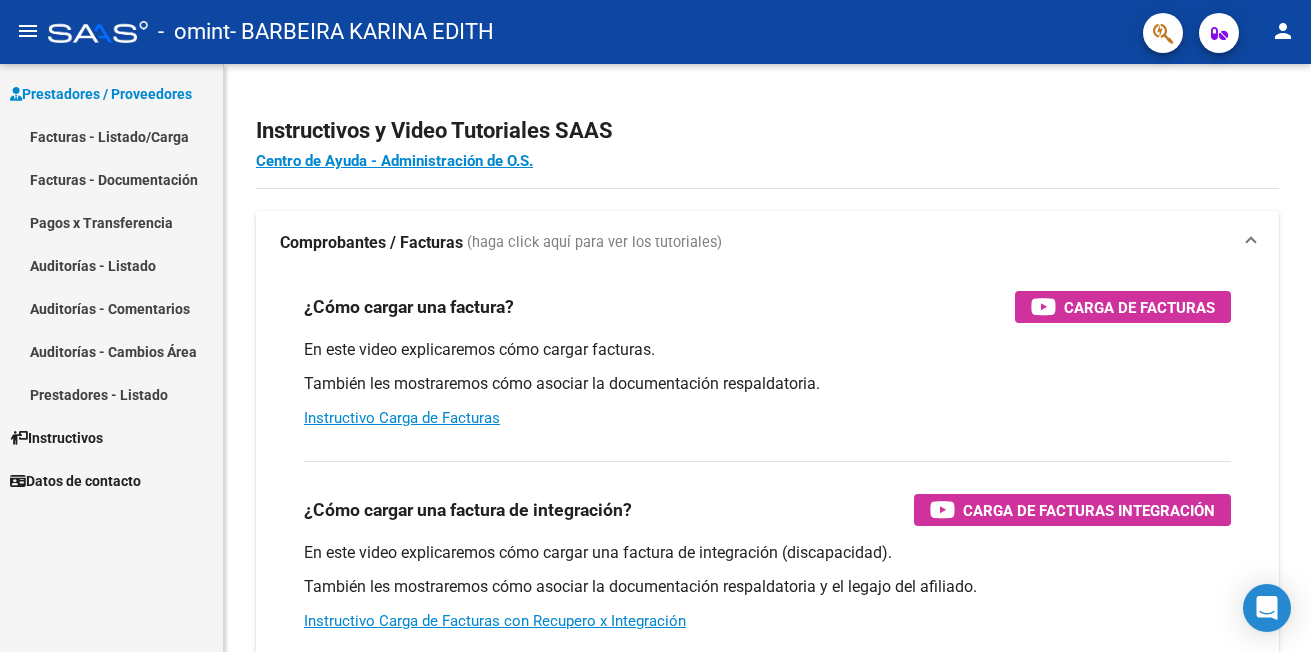 click on "Facturas - Listado/Carga" at bounding box center [111, 136] 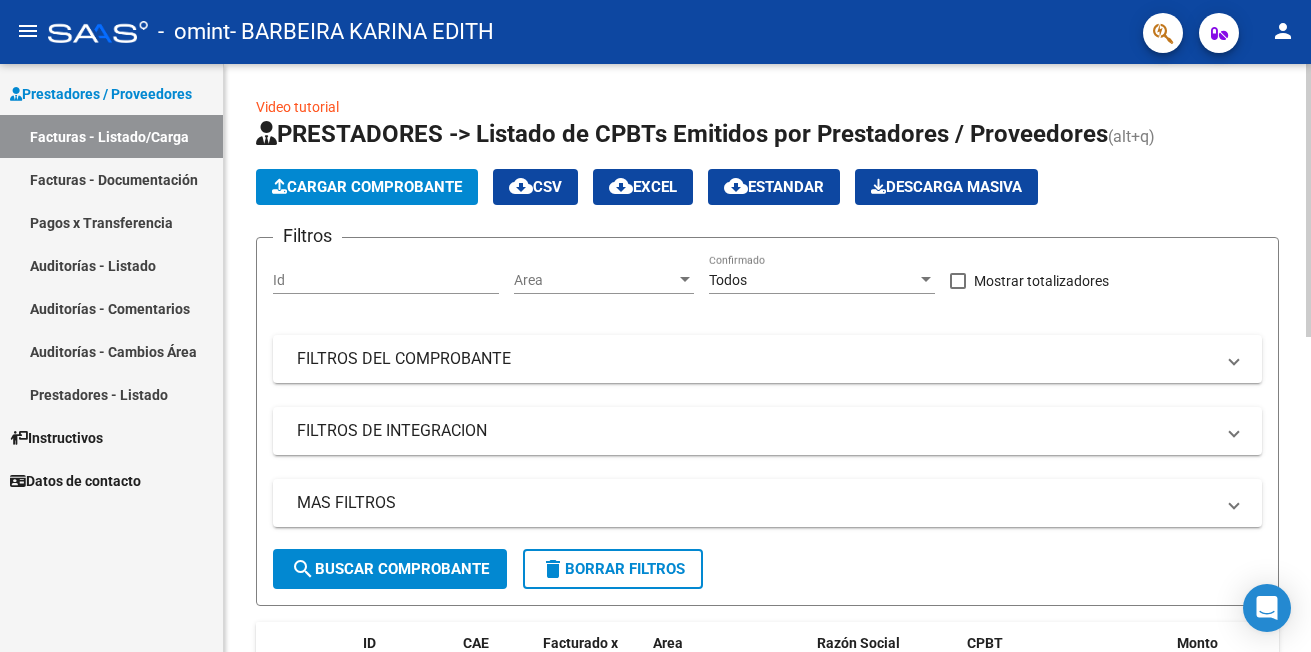click on "Cargar Comprobante" 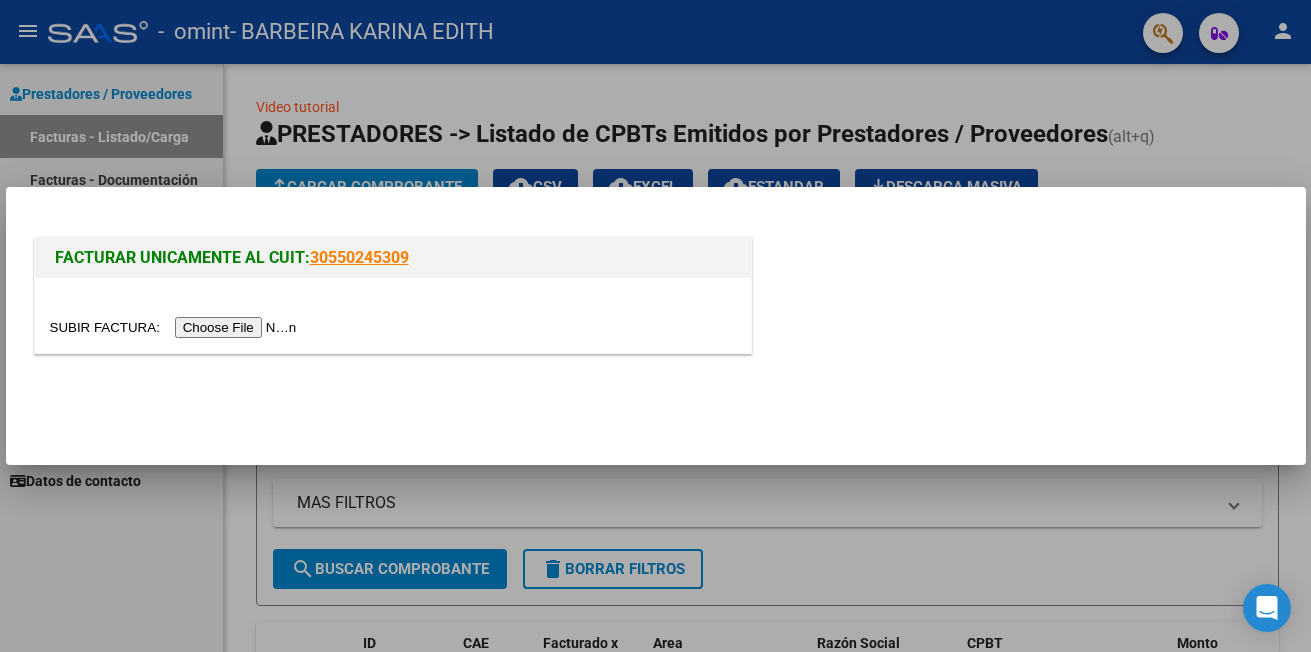 click at bounding box center (176, 327) 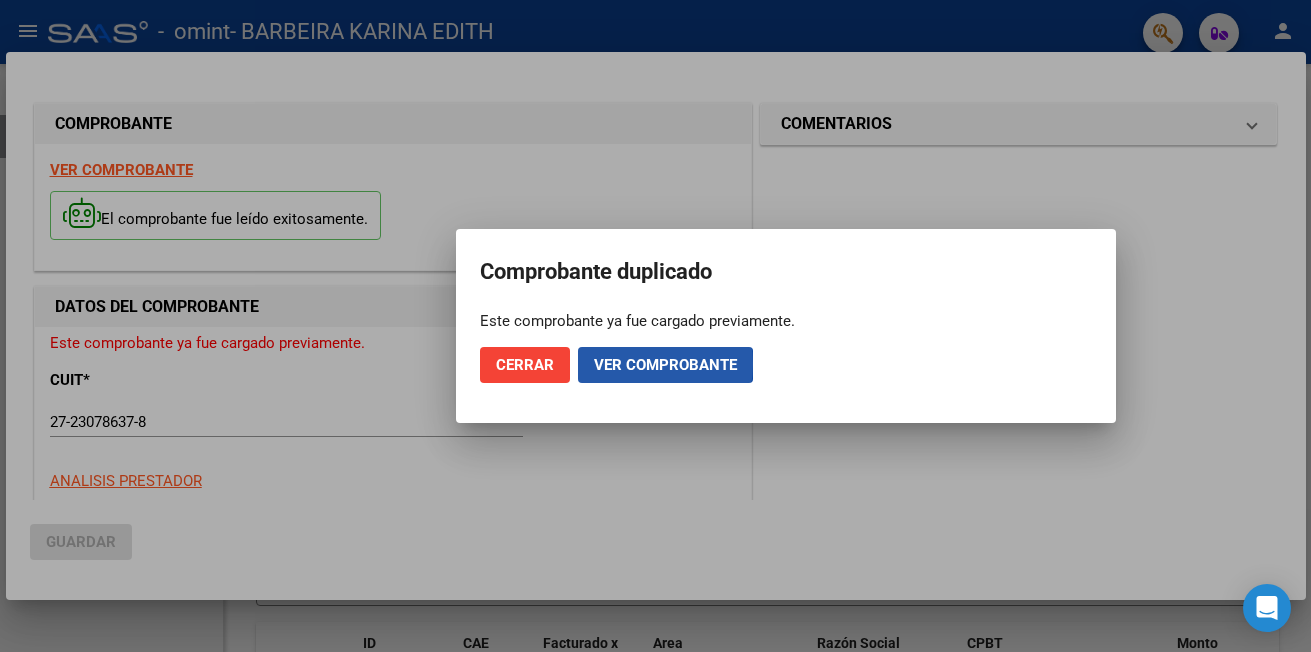 click on "Ver comprobante" 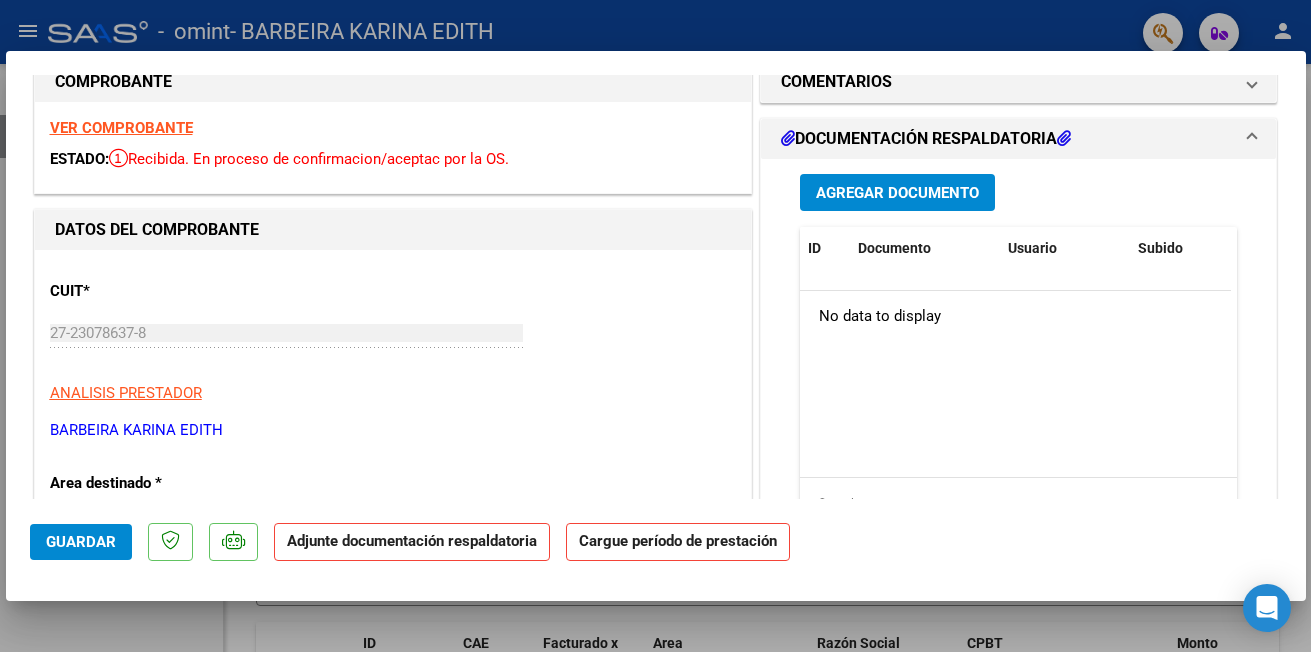scroll, scrollTop: 0, scrollLeft: 0, axis: both 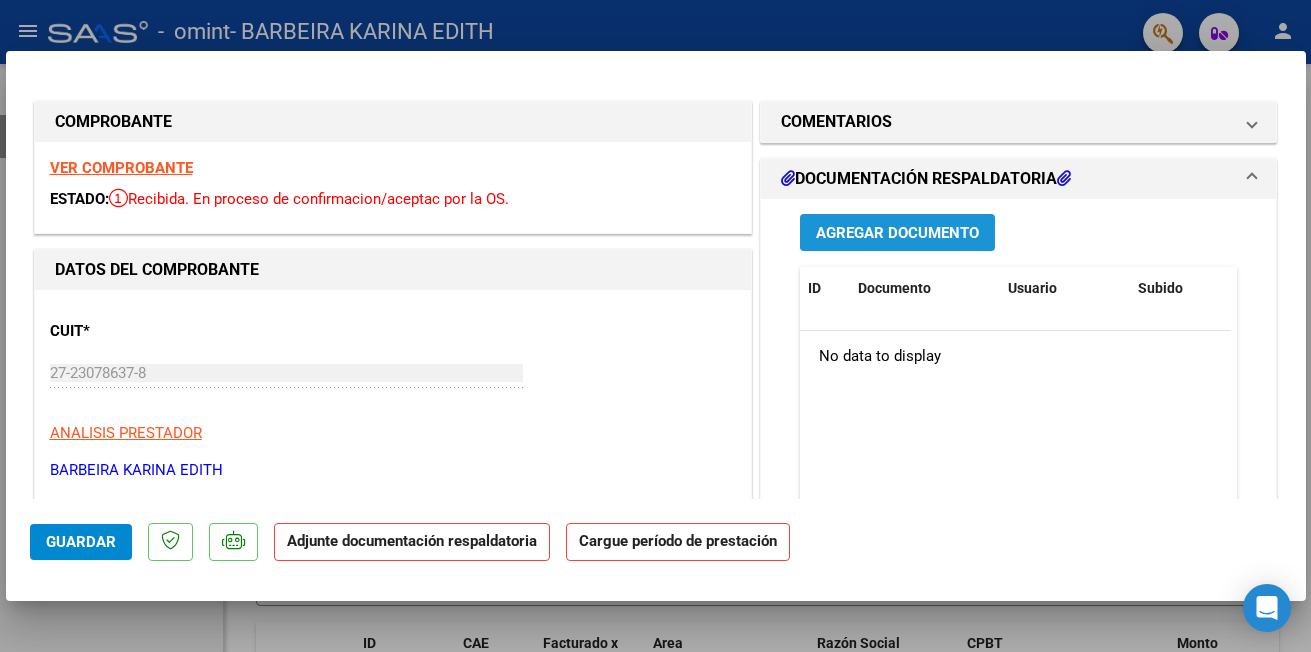 click on "Agregar Documento" at bounding box center (897, 233) 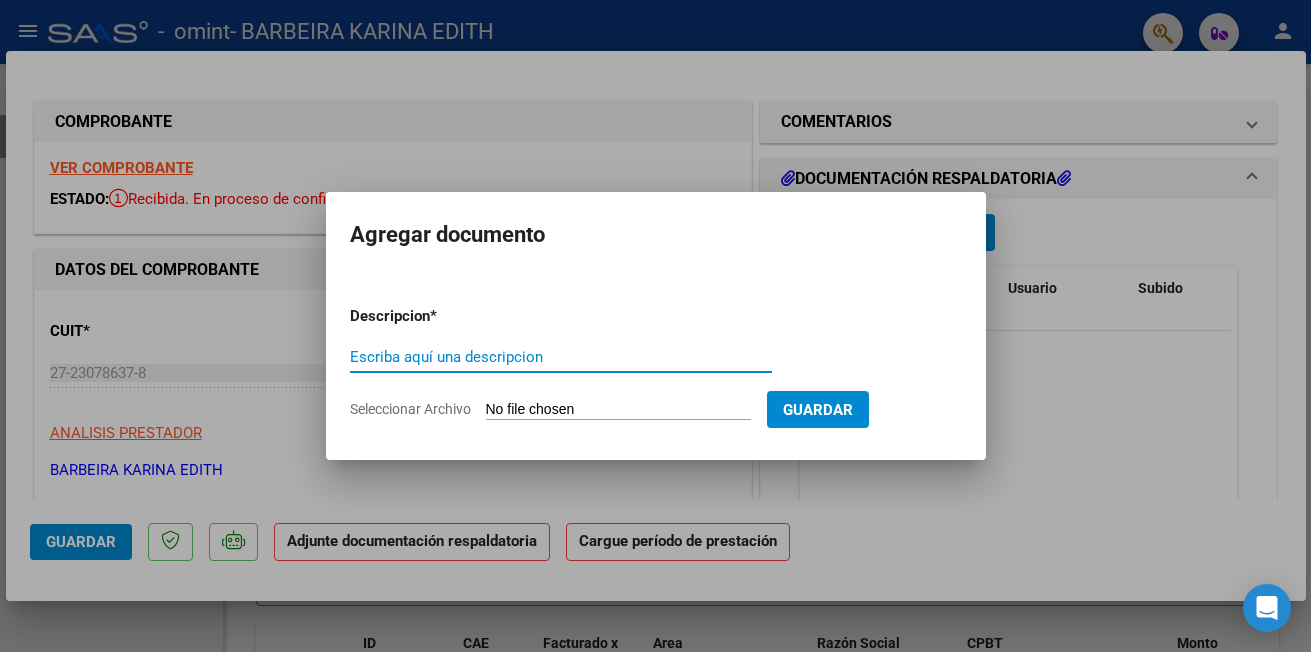 click on "Escriba aquí una descripcion" at bounding box center (561, 357) 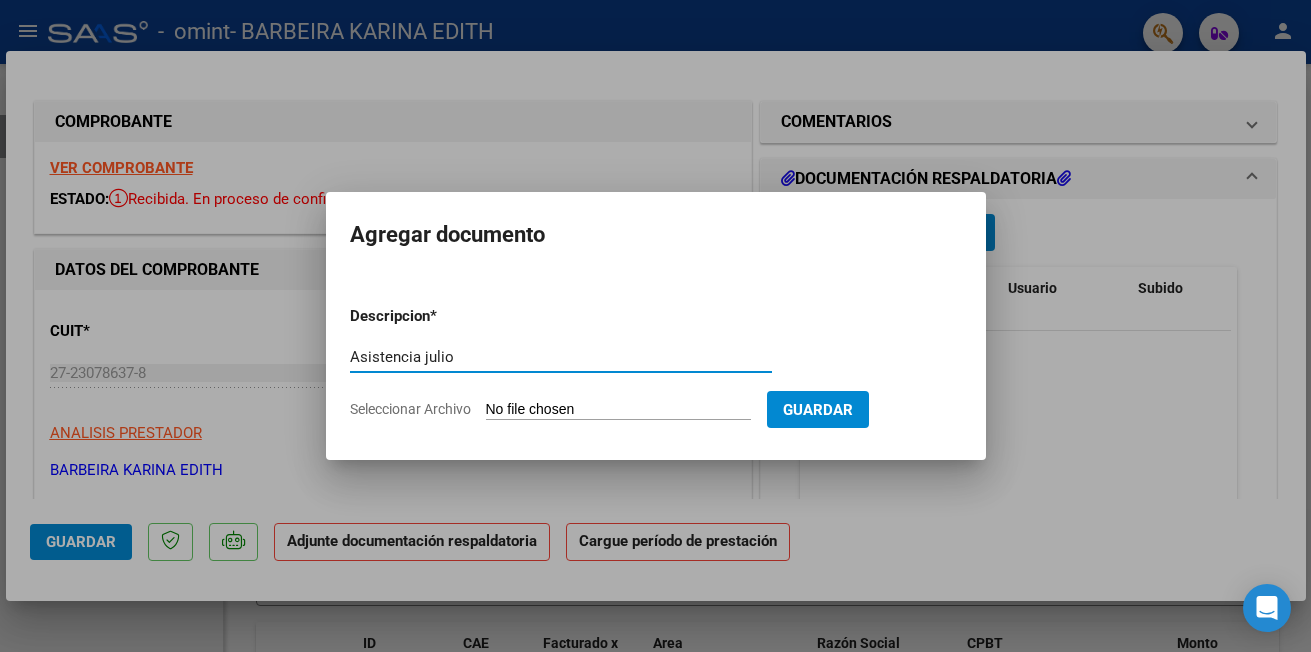 type on "Asistencia julio" 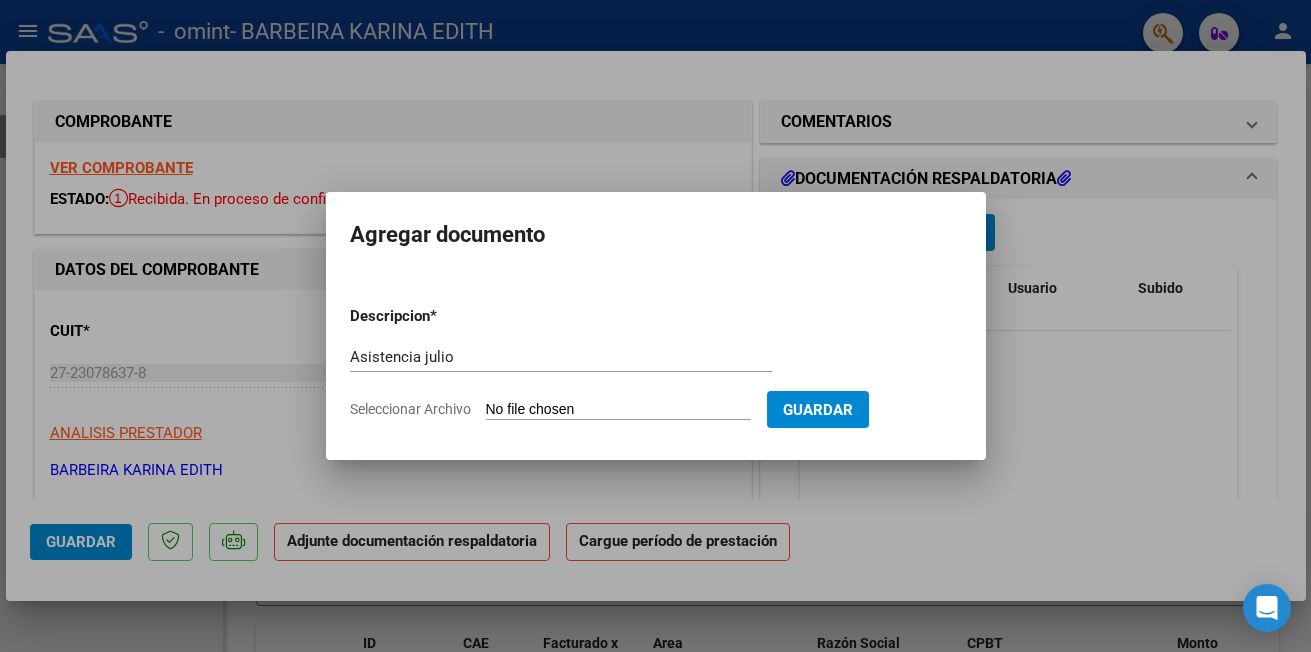 click on "Seleccionar Archivo" at bounding box center [618, 410] 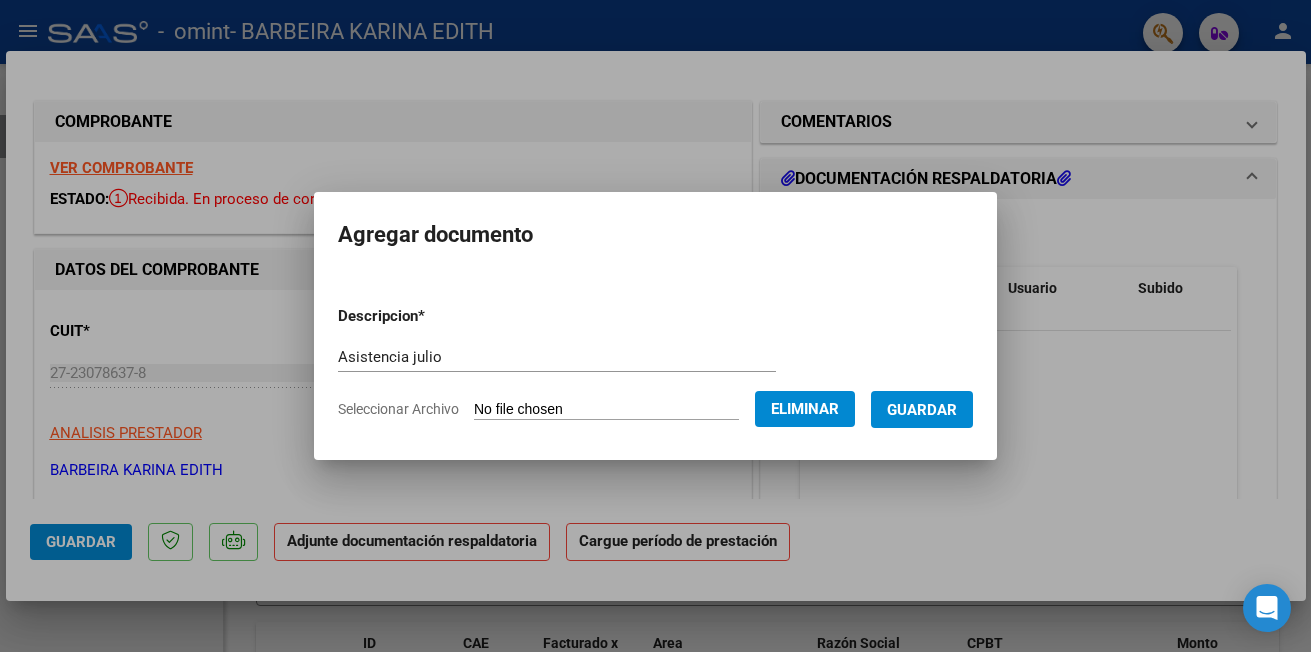 click on "Guardar" at bounding box center (922, 410) 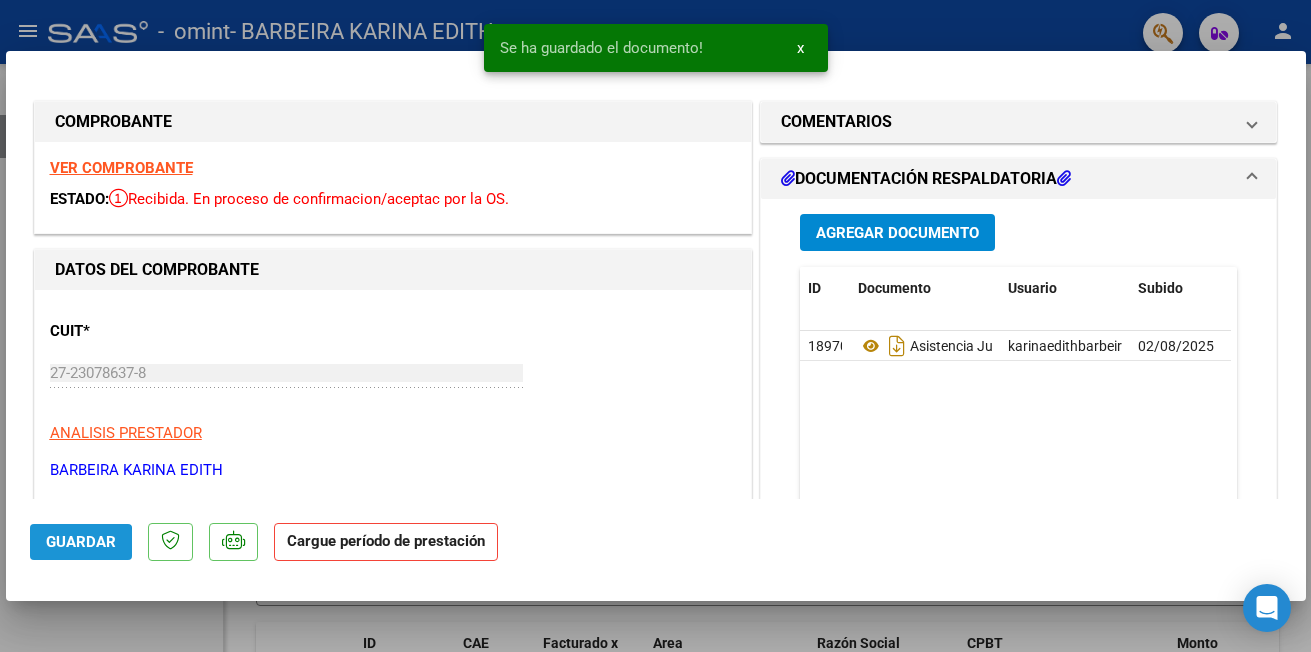 click on "Guardar" 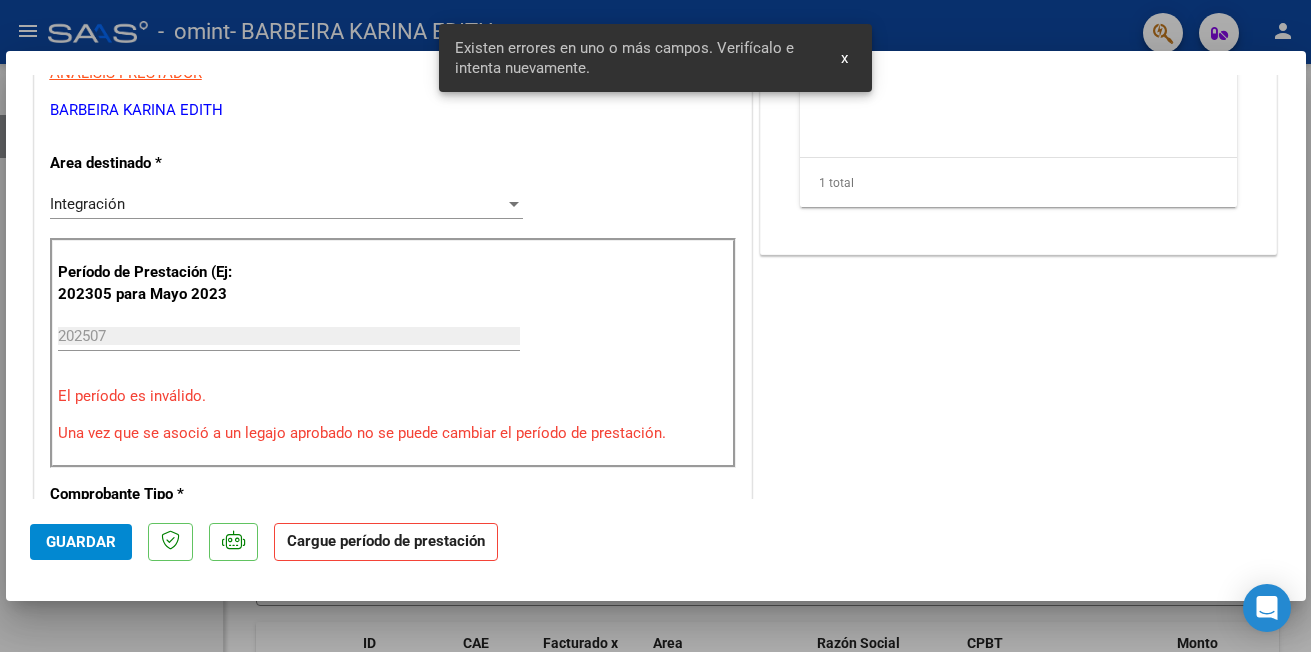 scroll, scrollTop: 388, scrollLeft: 0, axis: vertical 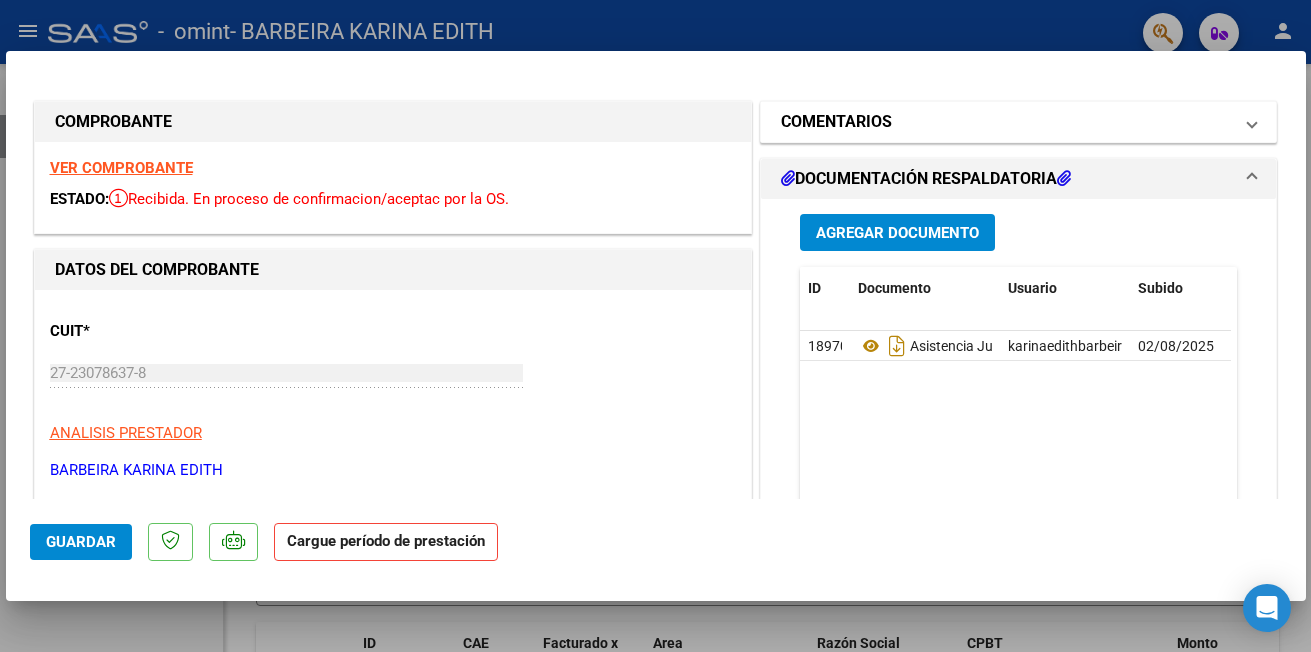 click at bounding box center (1252, 122) 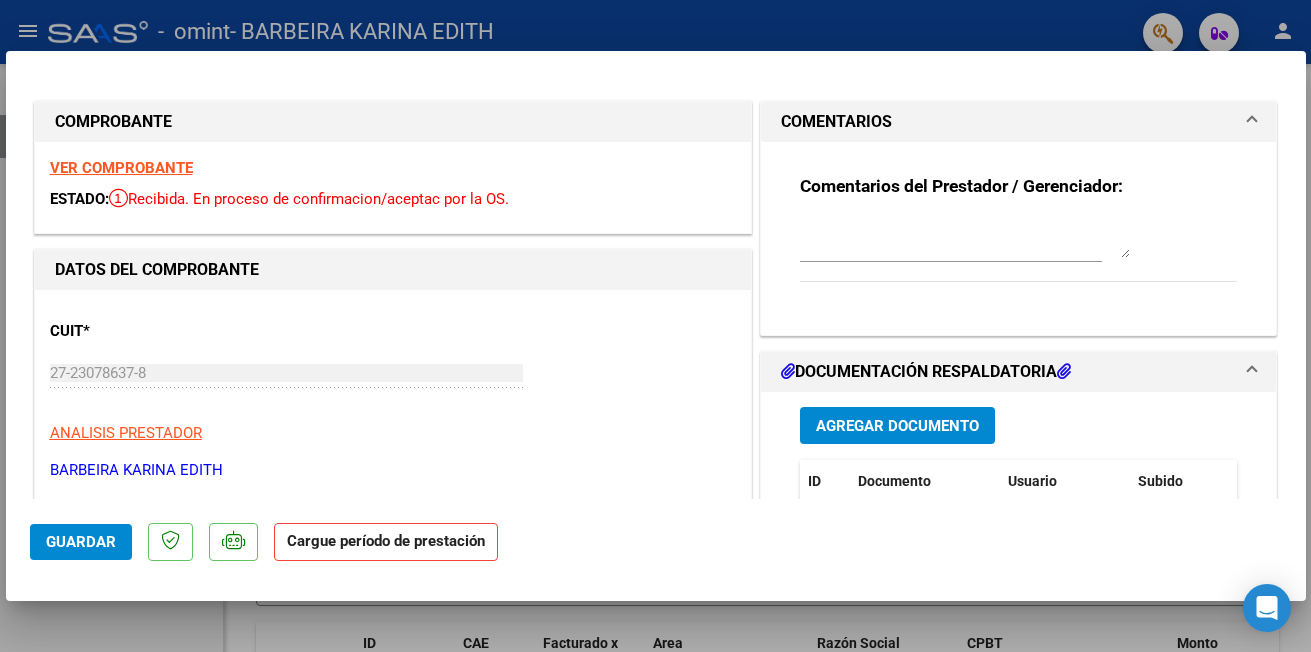 click at bounding box center [965, 238] 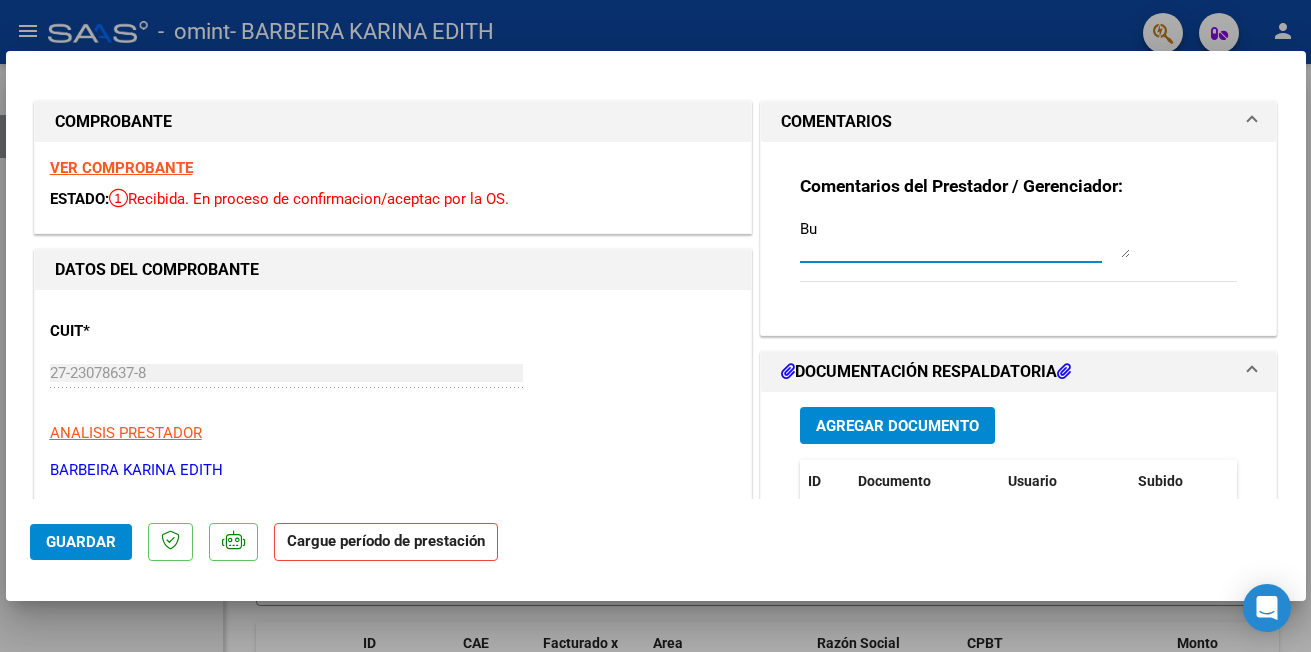 type on "B" 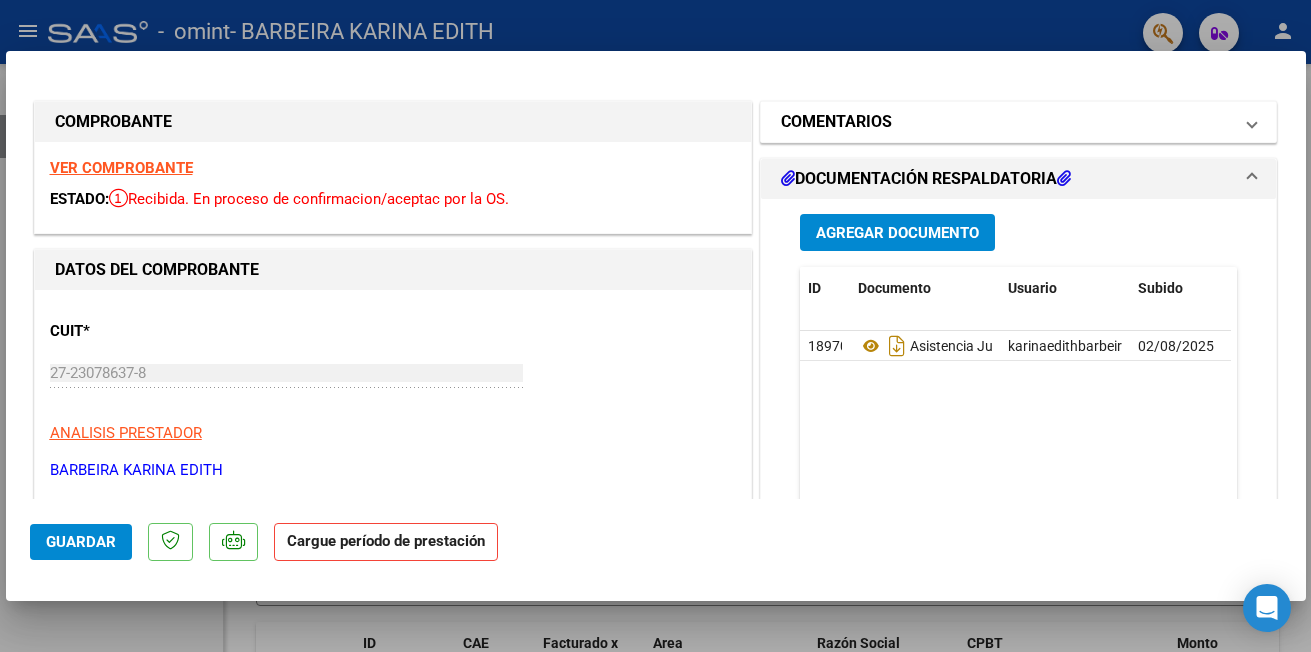 click at bounding box center (1252, 122) 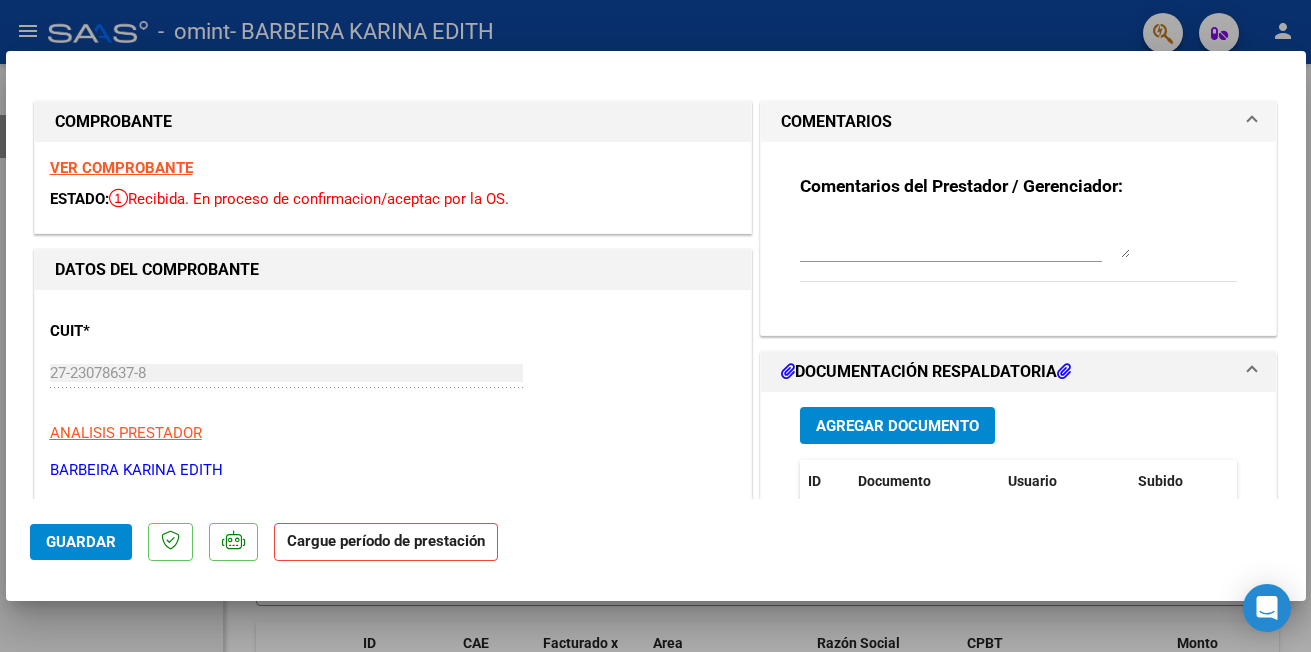 click at bounding box center (965, 238) 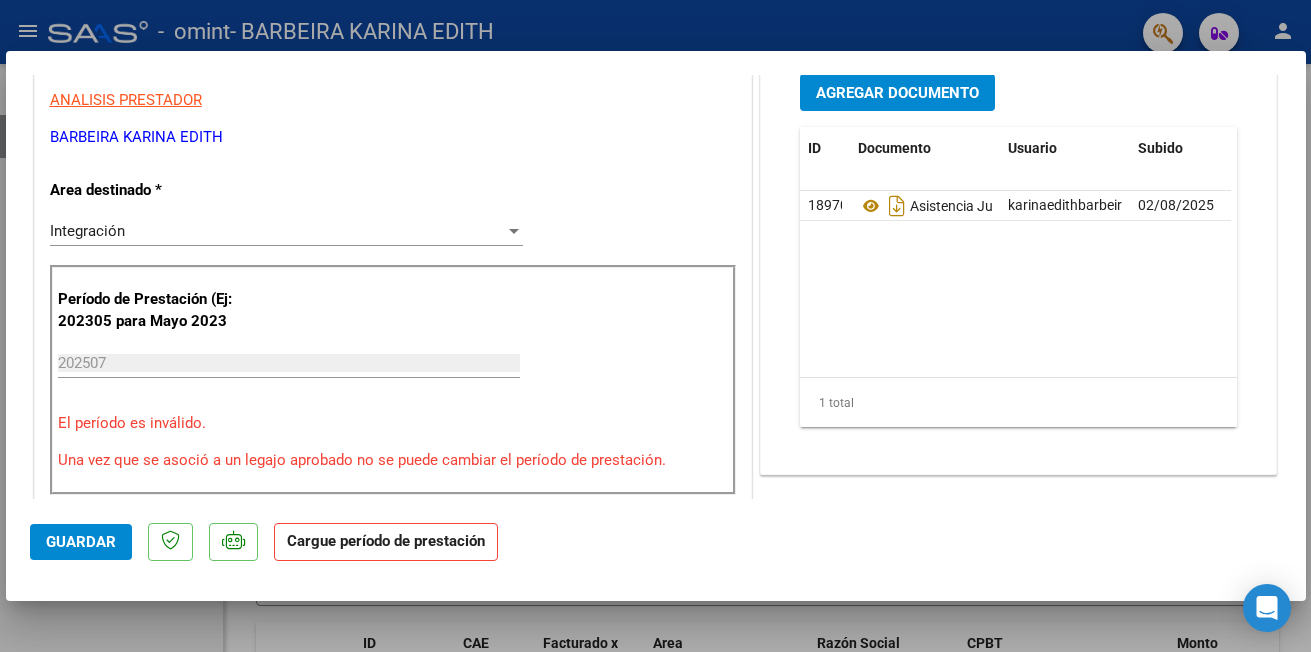 scroll, scrollTop: 360, scrollLeft: 0, axis: vertical 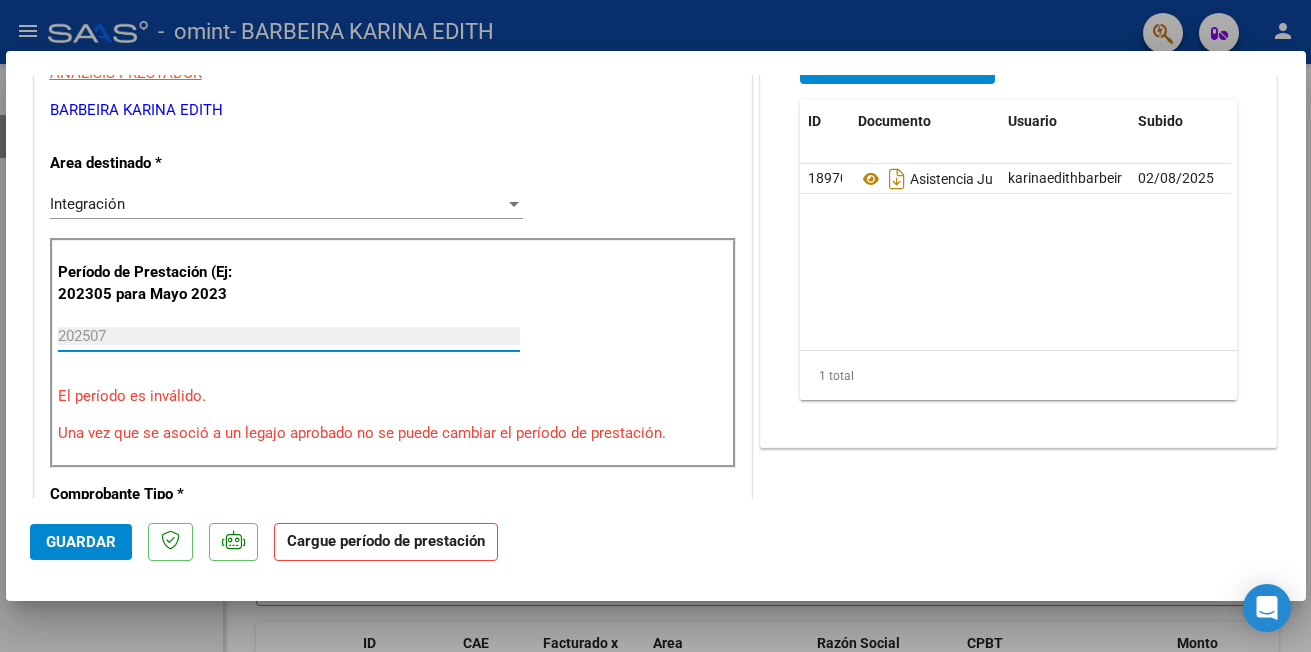 click on "202507" at bounding box center (289, 336) 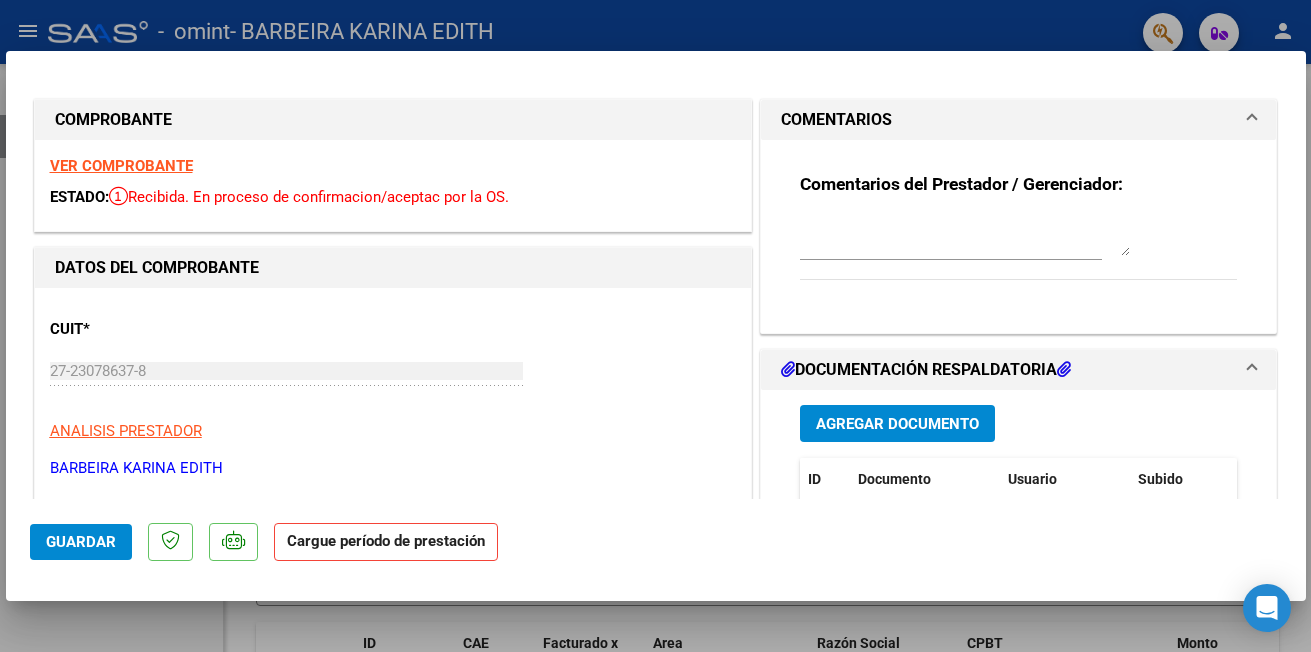 scroll, scrollTop: 0, scrollLeft: 0, axis: both 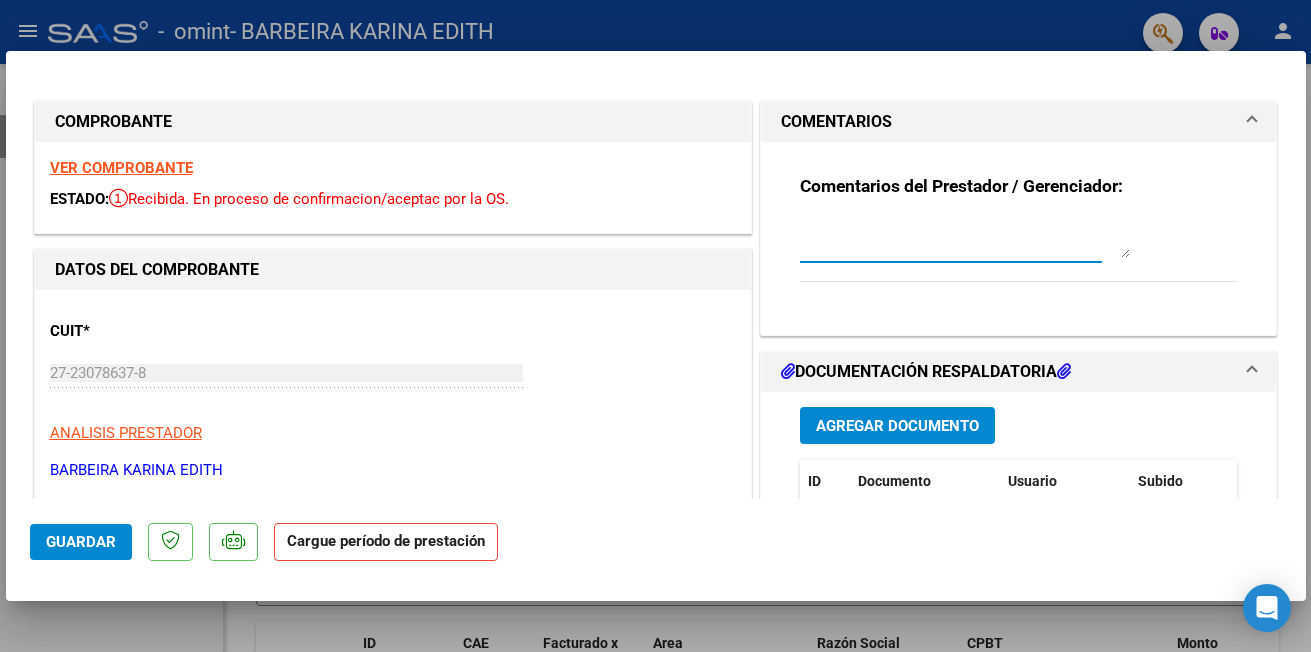 click at bounding box center [965, 238] 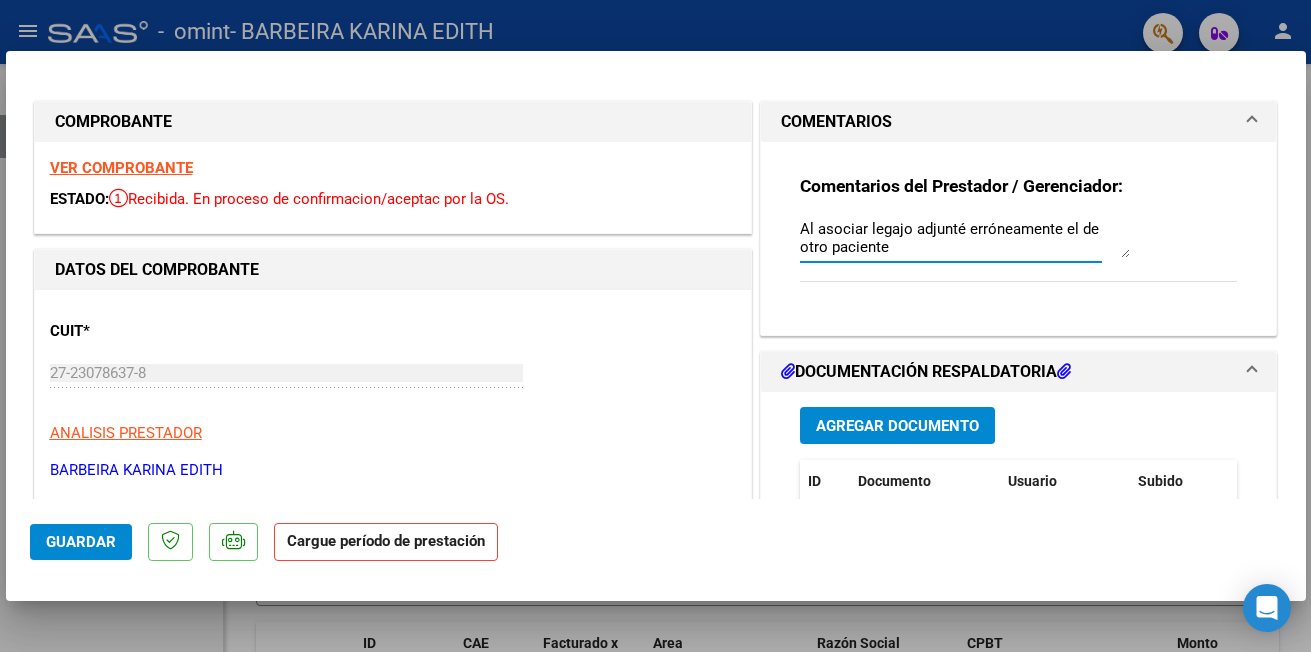 click on "Al asociar legajo adjunté erróneamente el de otro paciente" at bounding box center [965, 238] 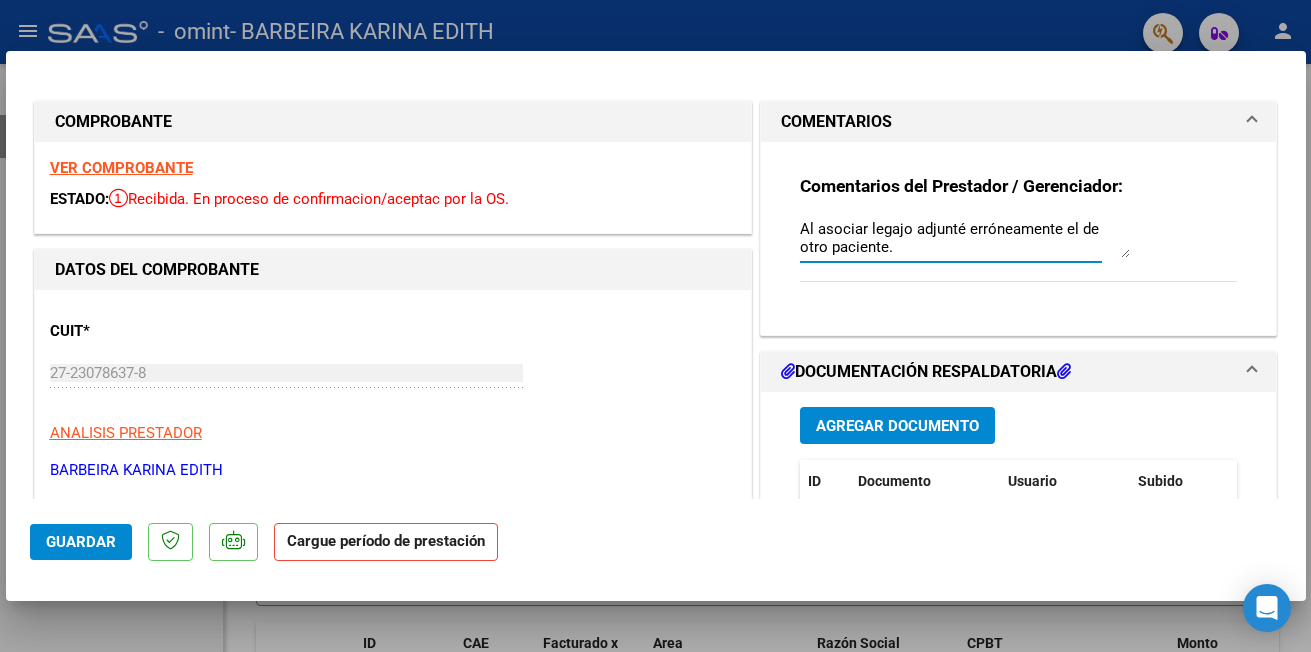 type on "Al asociar legajo adjunté erróneamente el de otro paciente." 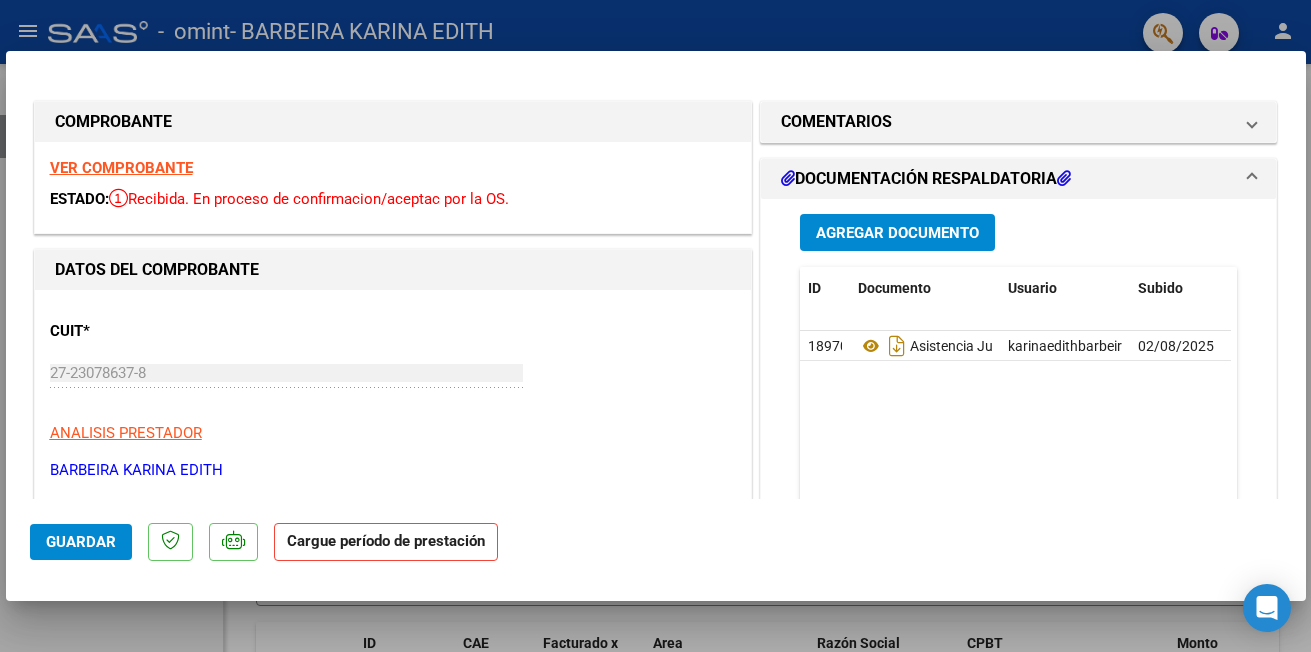 click at bounding box center (1252, 179) 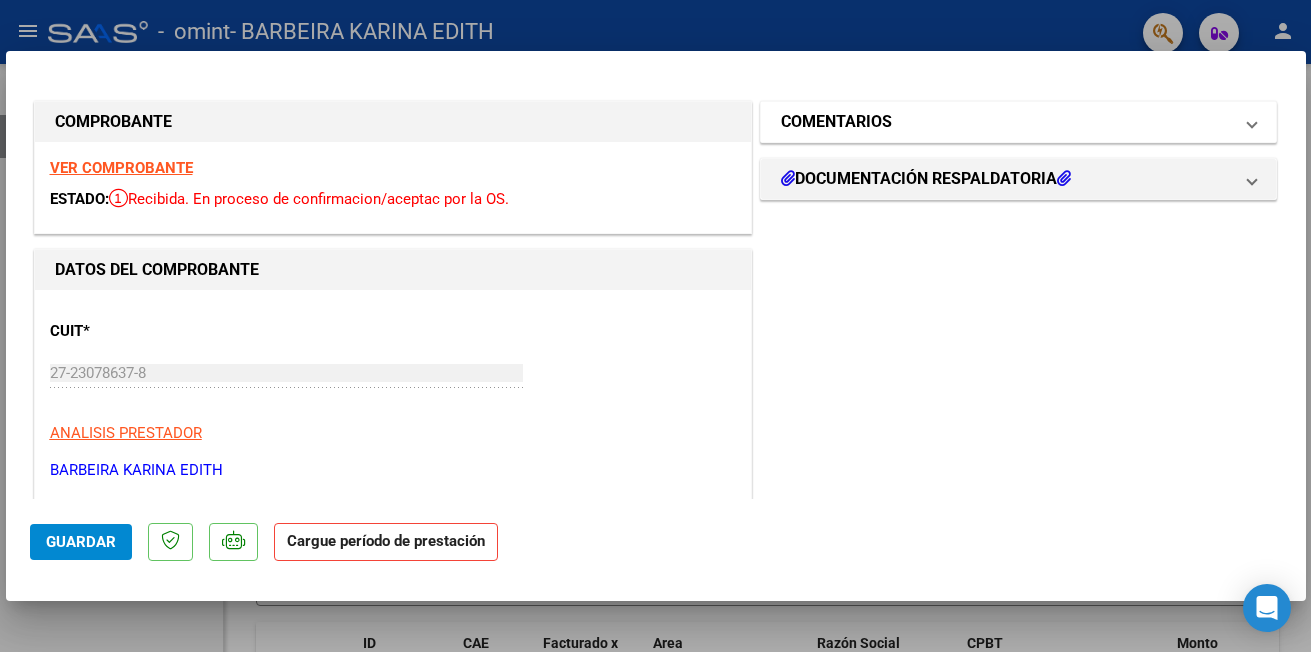click at bounding box center (1252, 122) 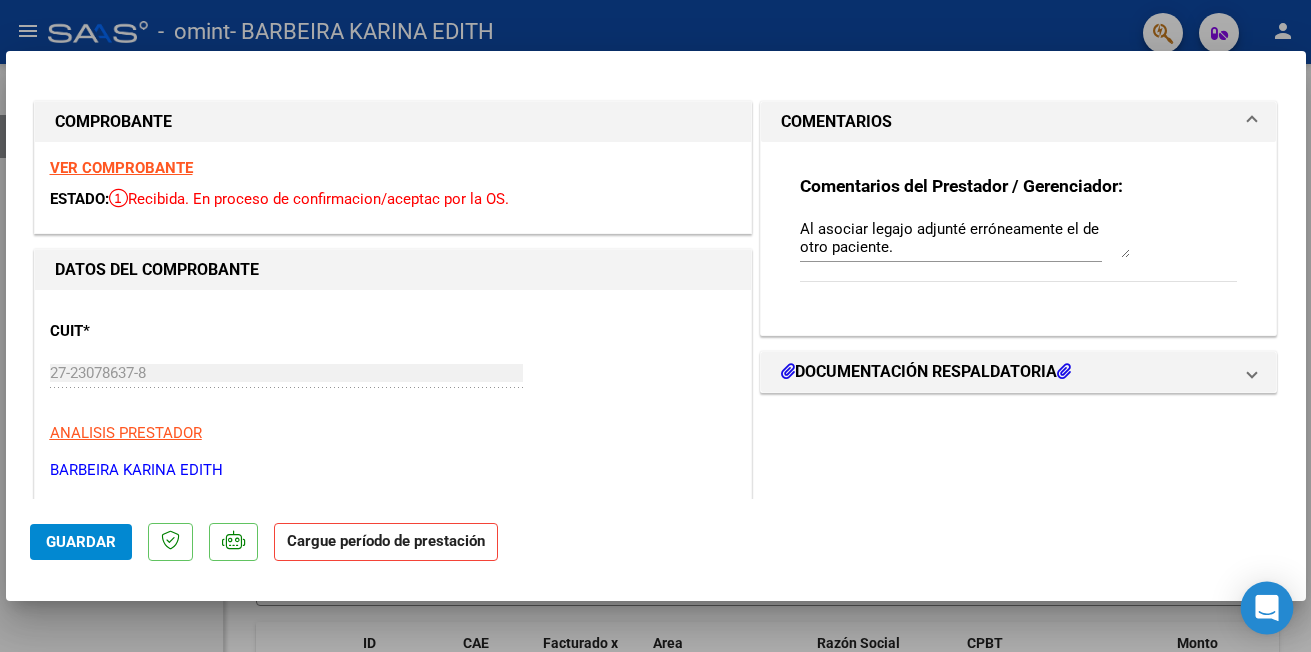 click 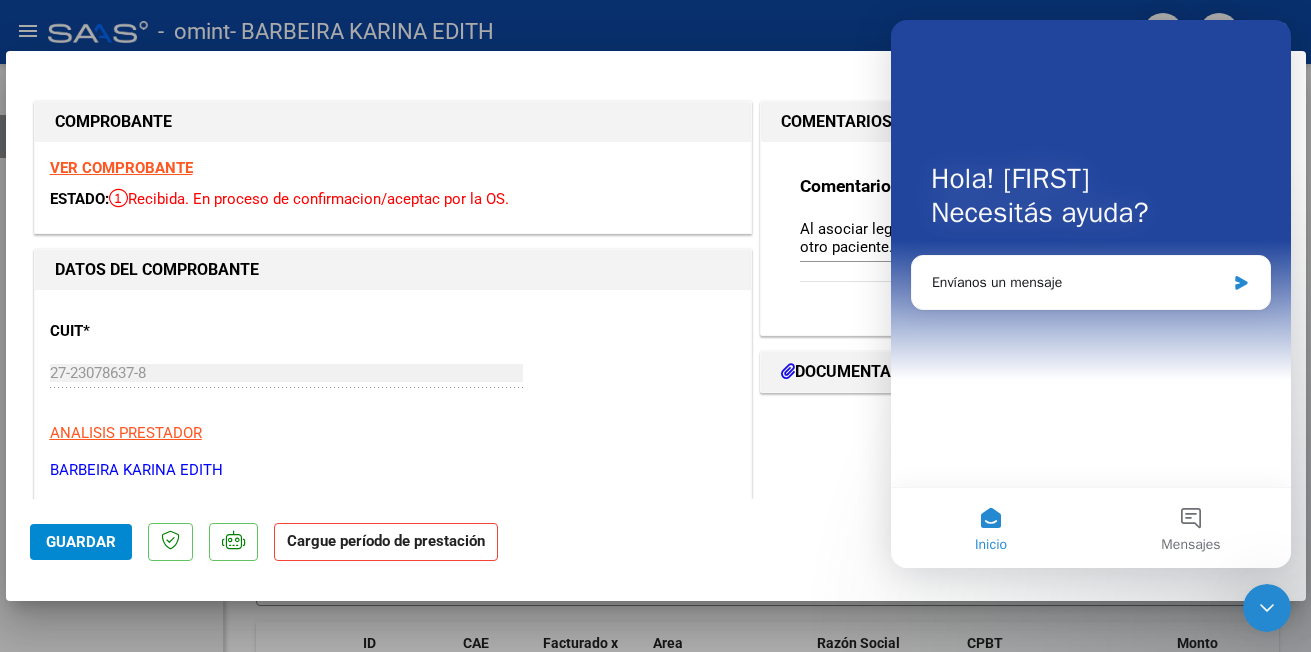 scroll, scrollTop: 0, scrollLeft: 0, axis: both 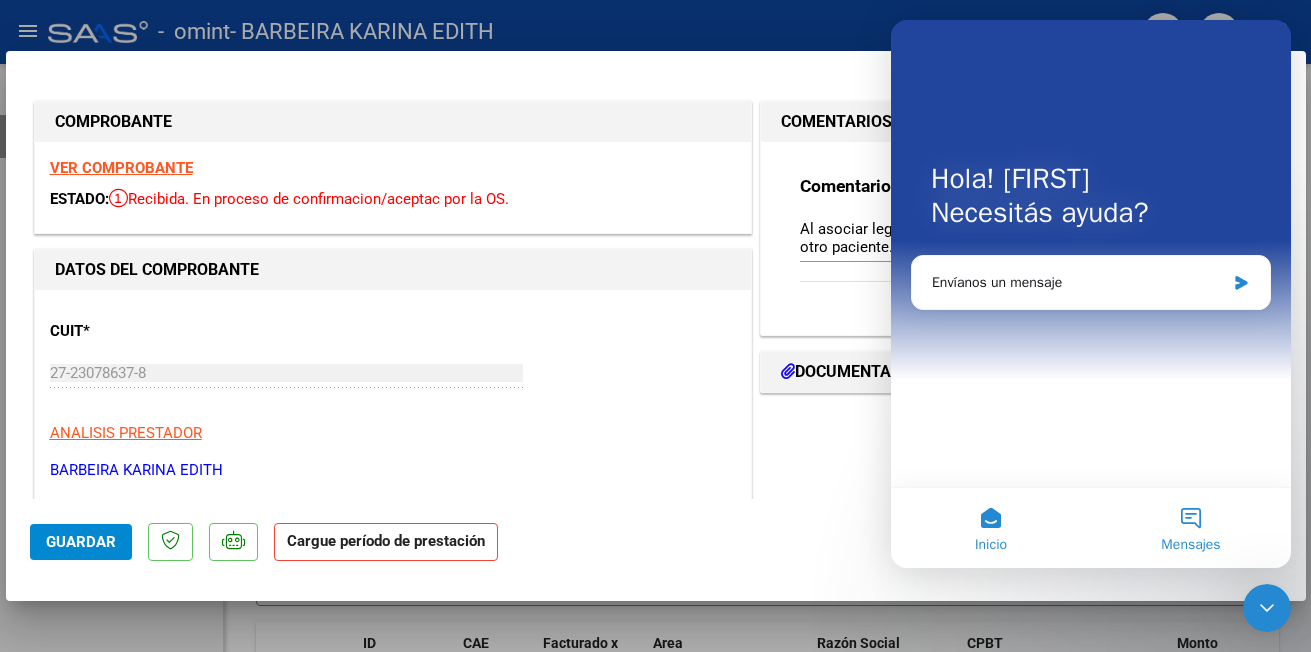 click on "Mensajes" at bounding box center [1191, 528] 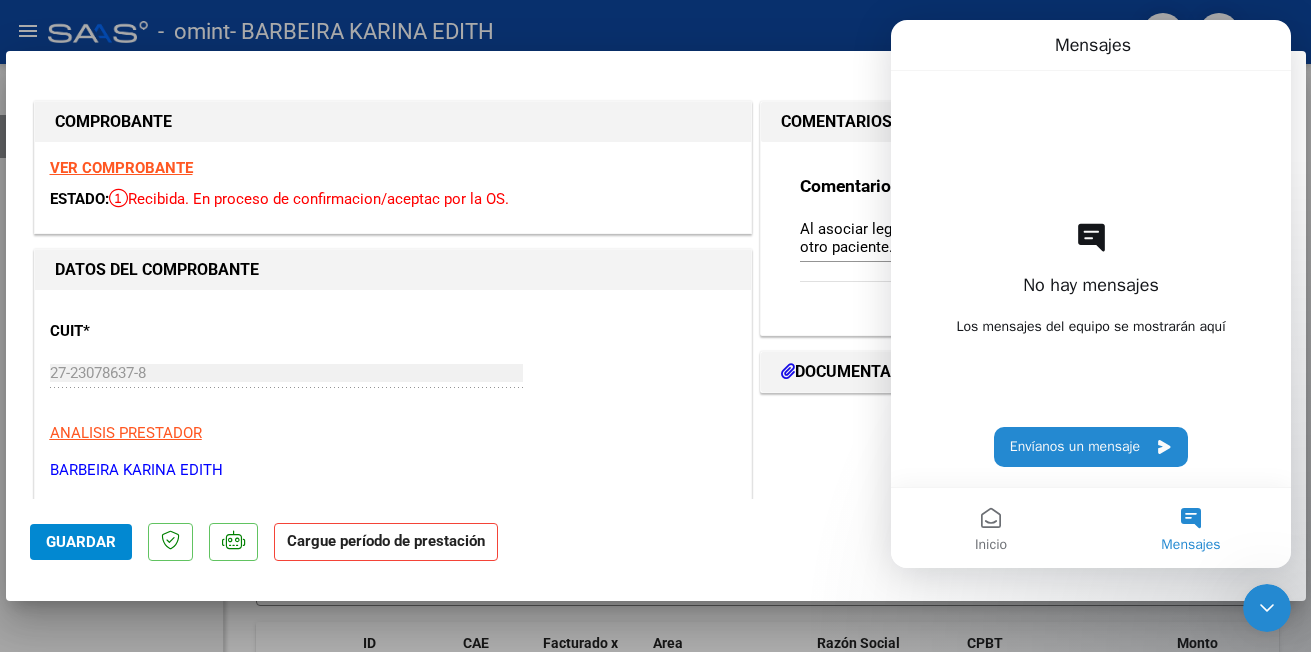 click on "CUIT * 27-23078637-8 Ingresar CUIT ANALISIS PRESTADOR BARBEIRA KARINA EDITH ARCA Padrón Area destinado Integración Seleccionar Area Período de Prestación (Ej: 202305 para Mayo 2023 202507 Ingrese el Período de Prestación como indica el ejemplo El período es inválido. Una vez que se asoció a un legajo aprobado no se puede cambiar el período de prestación. Comprobante Tipo Factura C Seleccionar Tipo Punto de Venta 2 Ingresar el Nro. Número 296 Ingresar el Nro. Monto $ 98.964,88 Ingresar el monto Fecha del Cpbt. 2025-08-02 Ingresar la fecha CAE / CAEA (no ingrese CAI) 75318802560283 Ingresar el CAE o CAEA (no ingrese CAI) Fecha de Vencimiento 2025-08-12 Ingresar la fecha Ref. Externa Ingresar la ref. N° Liquidación Ingresar el N° Liquidación" at bounding box center (393, 1057) 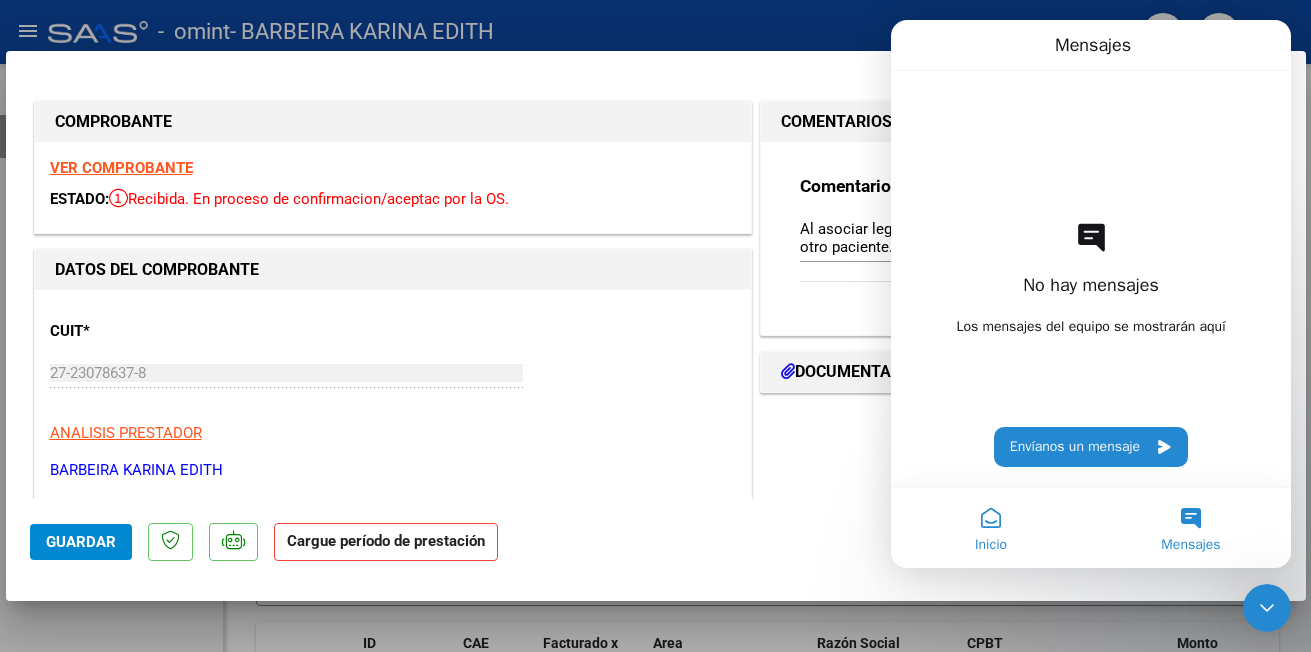 click on "Inicio" at bounding box center (991, 528) 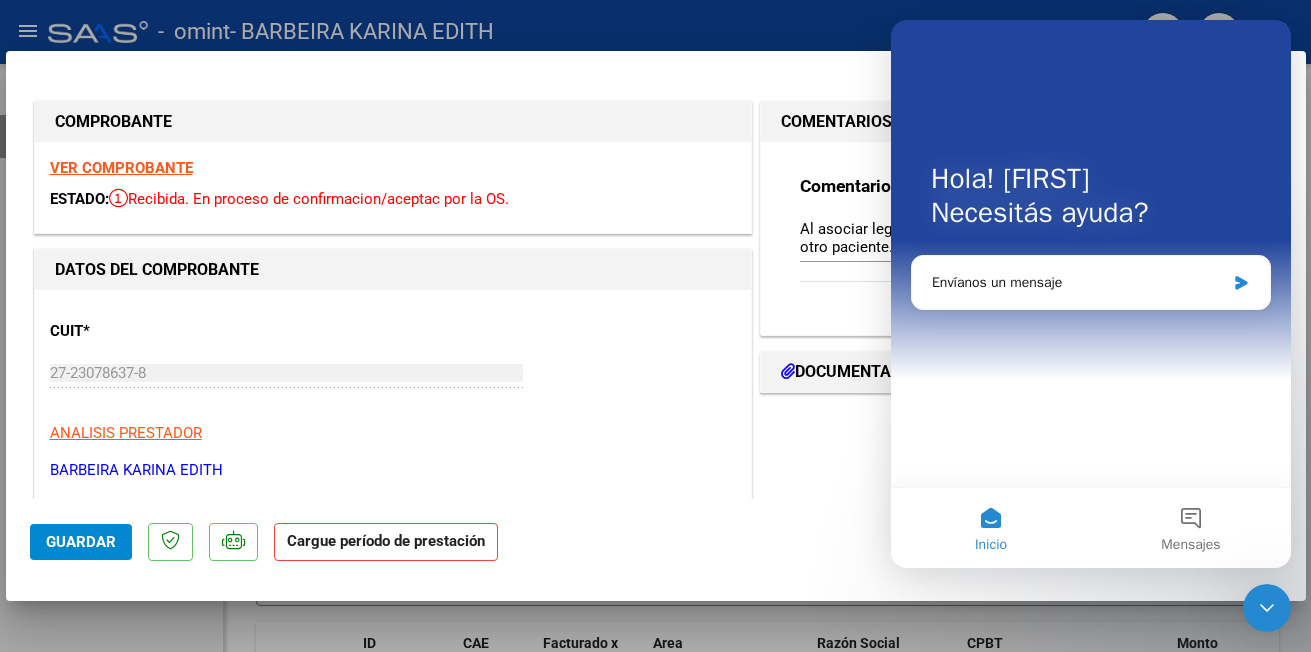 click on "CUIT * 27-23078637-8 Ingresar CUIT ANALISIS PRESTADOR BARBEIRA KARINA EDITH ARCA Padrón" at bounding box center (393, 393) 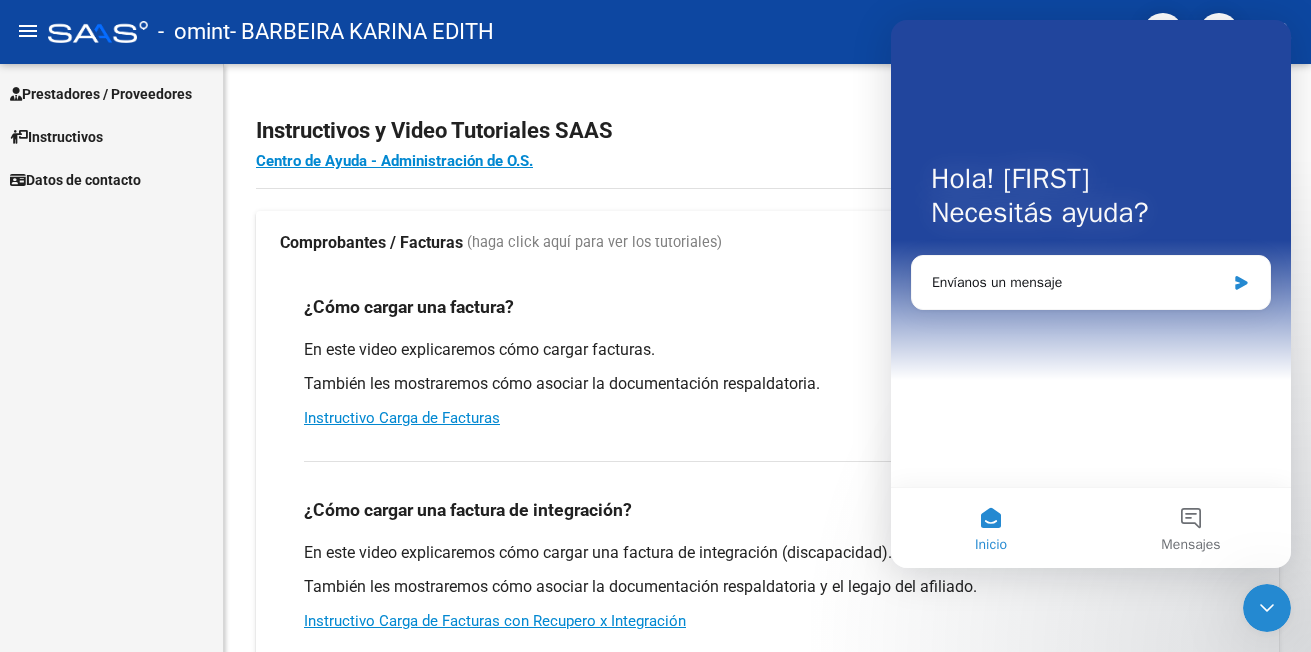 click 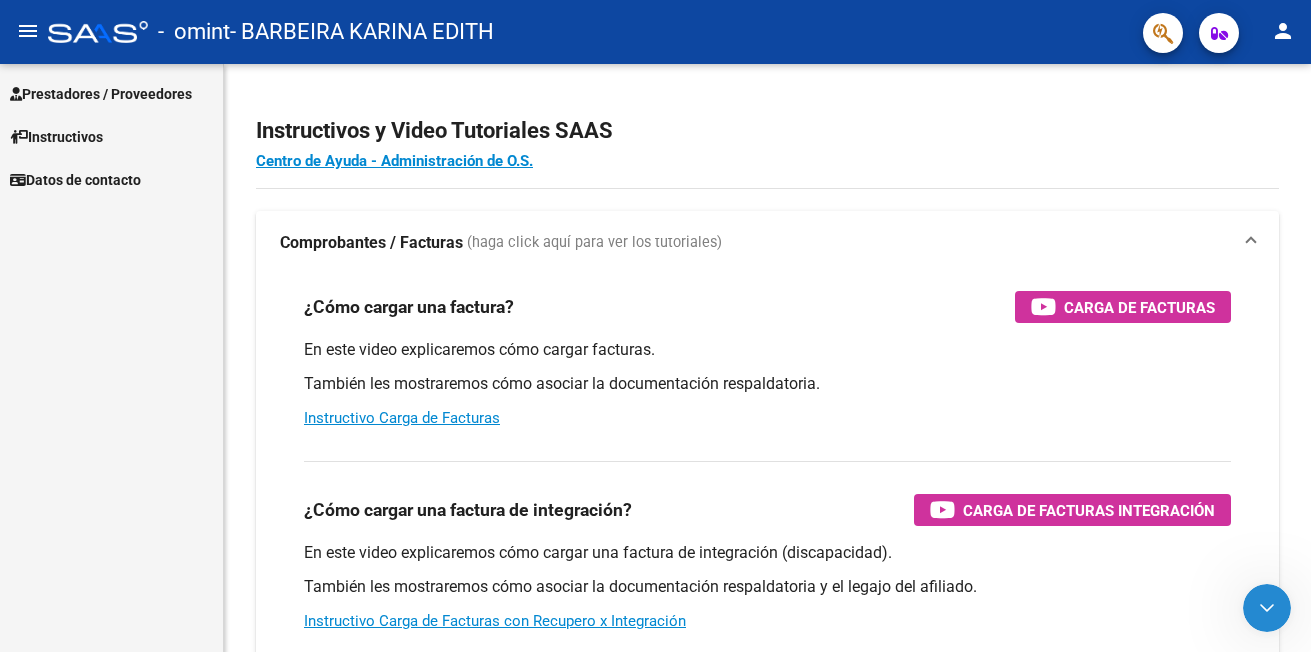 scroll, scrollTop: 0, scrollLeft: 0, axis: both 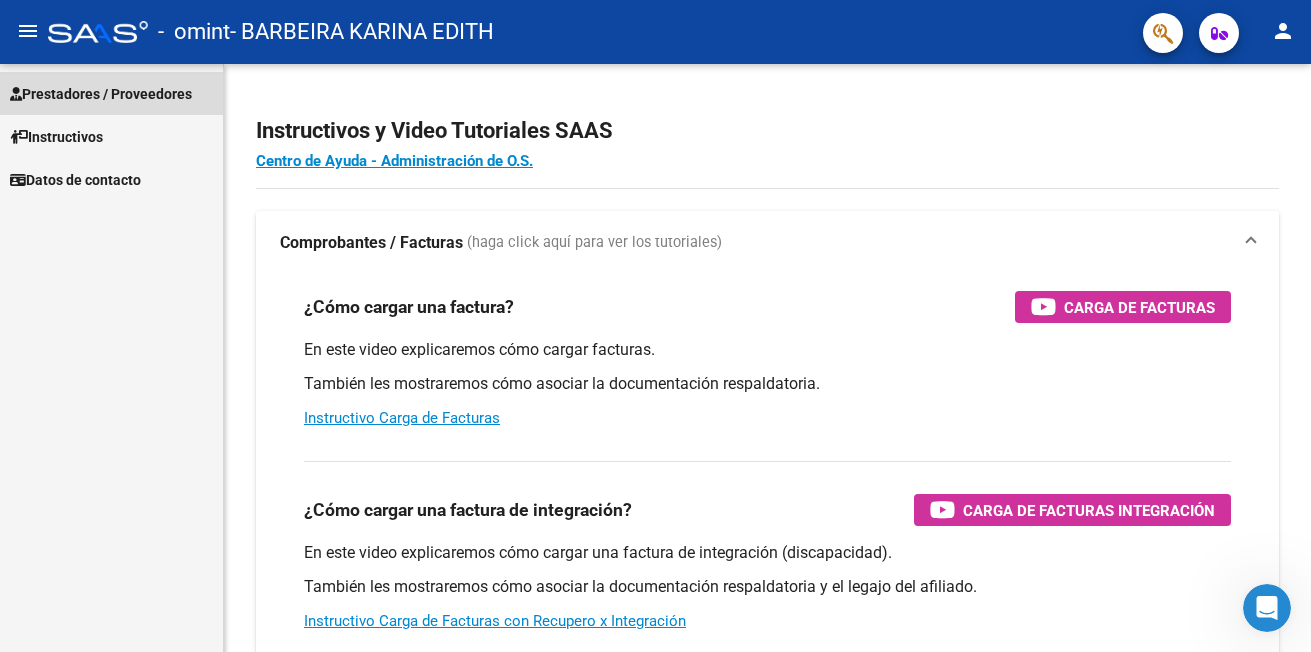 click on "Prestadores / Proveedores" at bounding box center [101, 94] 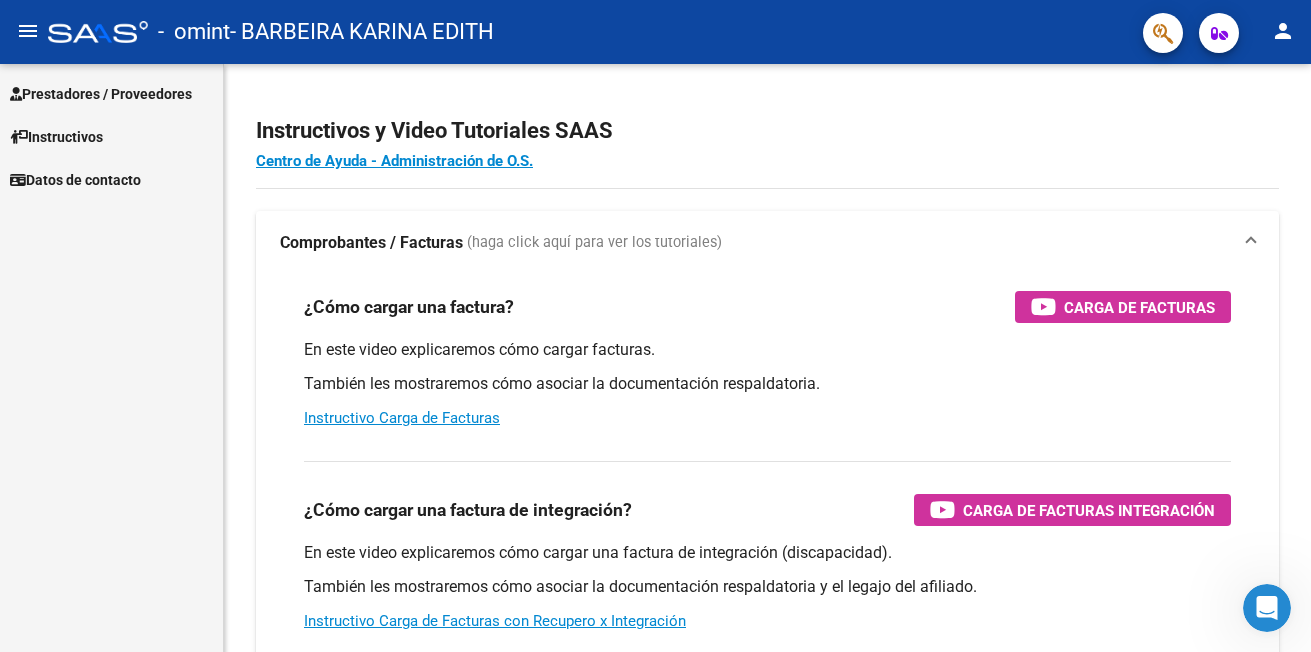 click on "Prestadores / Proveedores" at bounding box center (101, 94) 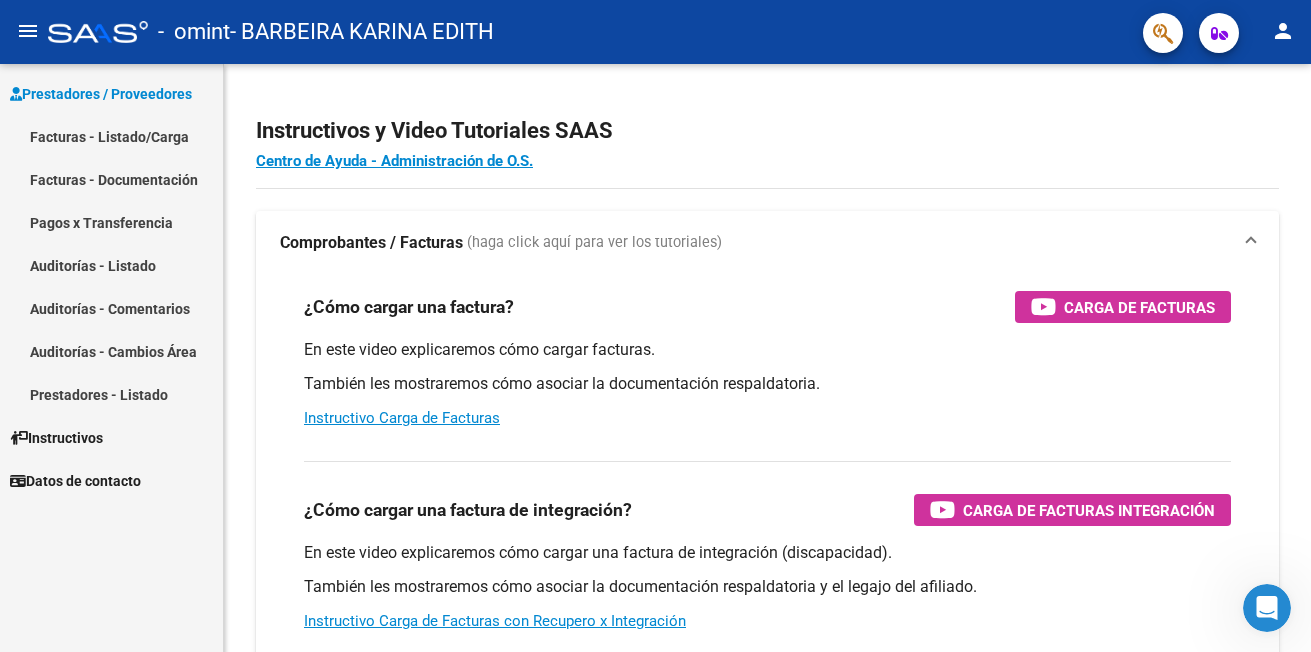 click on "Facturas - Documentación" at bounding box center (111, 179) 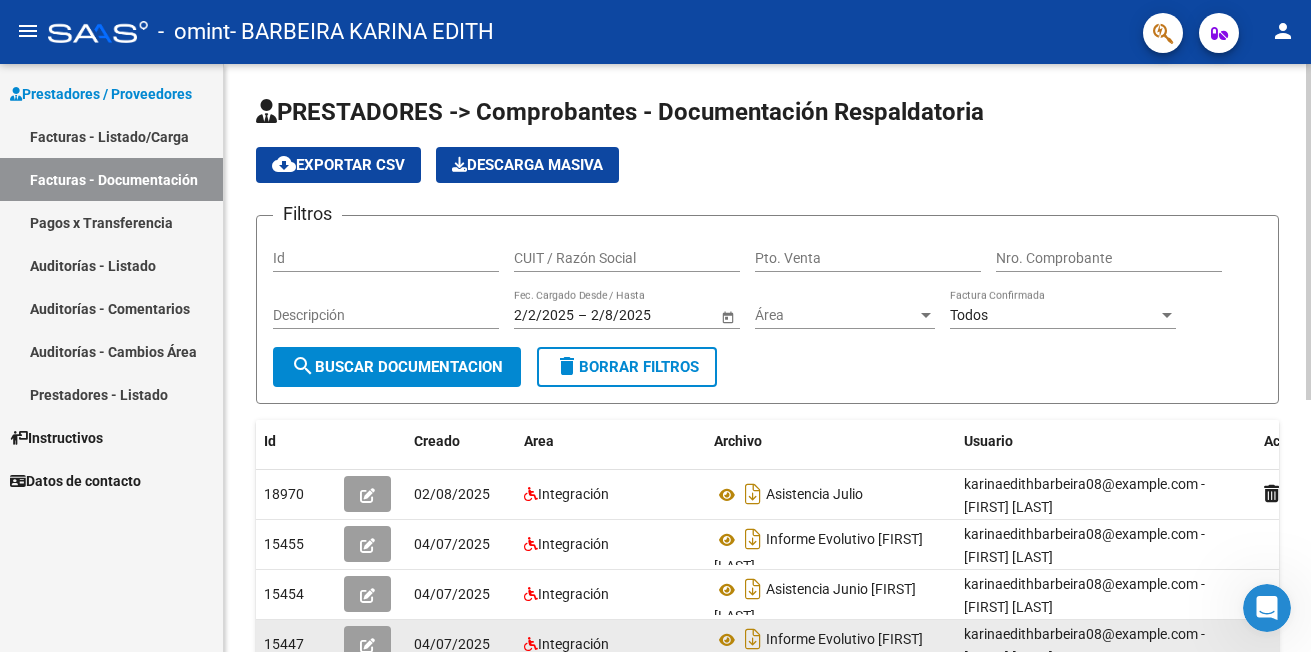 click 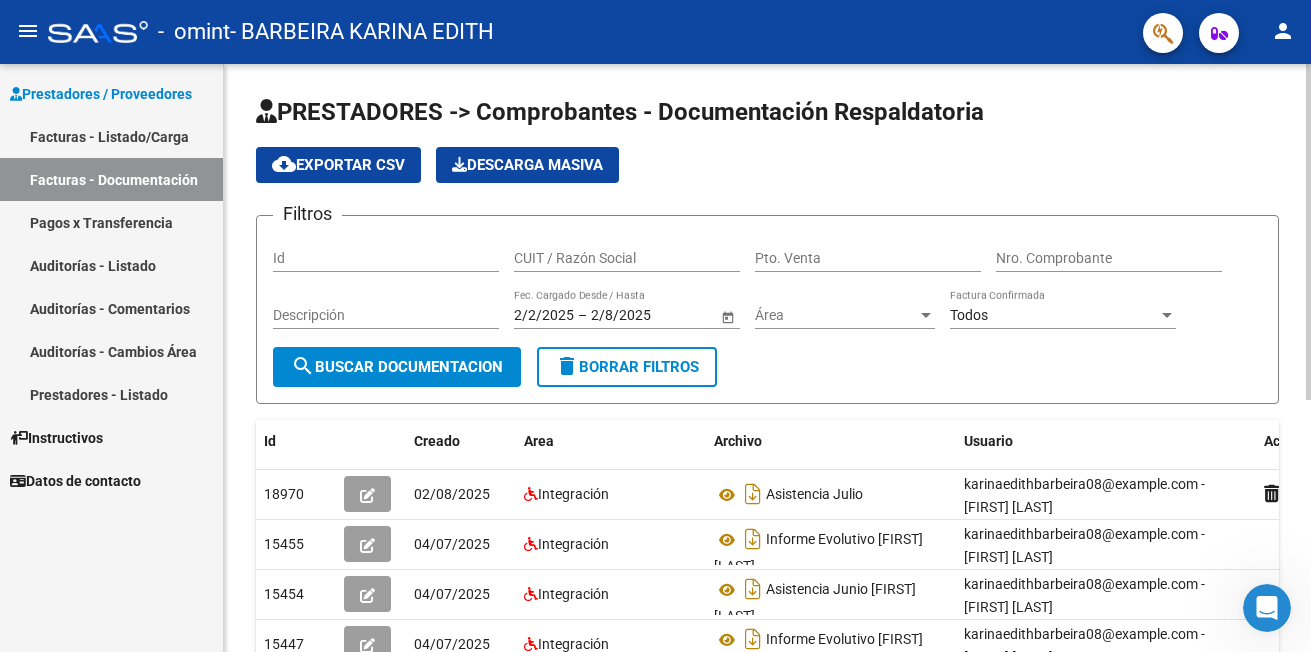 click on "PRESTADORES-> Comprobantes - Documentación Respaldatoria cloud_download Exportar CSV Descarga Masiva Filtros Id CUIT / Razón Social Pto. Venta Nro. Comprobante Descripción 2/2/2025 2/2/2025 – 2/8/2025 2/8/2025 Fec. Cargado Desde / Hasta Área Área Todos Factura Confirmada search Buscar Documentacion delete Borrar Filtros Id Creado Area Archivo Usuario Acción 18970 02/08/2025 Integración Asistencia Julio karinaedithbarbeira08@example.com - [FIRST] [LAST] 15455 04/07/2025 Integración Informe Evolutivo [FIRST] [LAST] karinaedithbarbeira08@example.com - [FIRST] [LAST] 15454 04/07/2025 Integración Asistencia Junio [FIRST] [LAST] karinaedithbarbeira08@example.com - [FIRST] [LAST] 15447 04/07/2025 Integración Informe Evolutivo [FIRST] [LAST] karinaedithbarbeira08@example.com - [FIRST] [LAST] 15446 04/07/2025 Integración Asistencia Junio [FIRST] [LAST] karinaedithbarbeira08@example.com - [FIRST] [LAST] 10265 05/06/2025 Integración 10249" 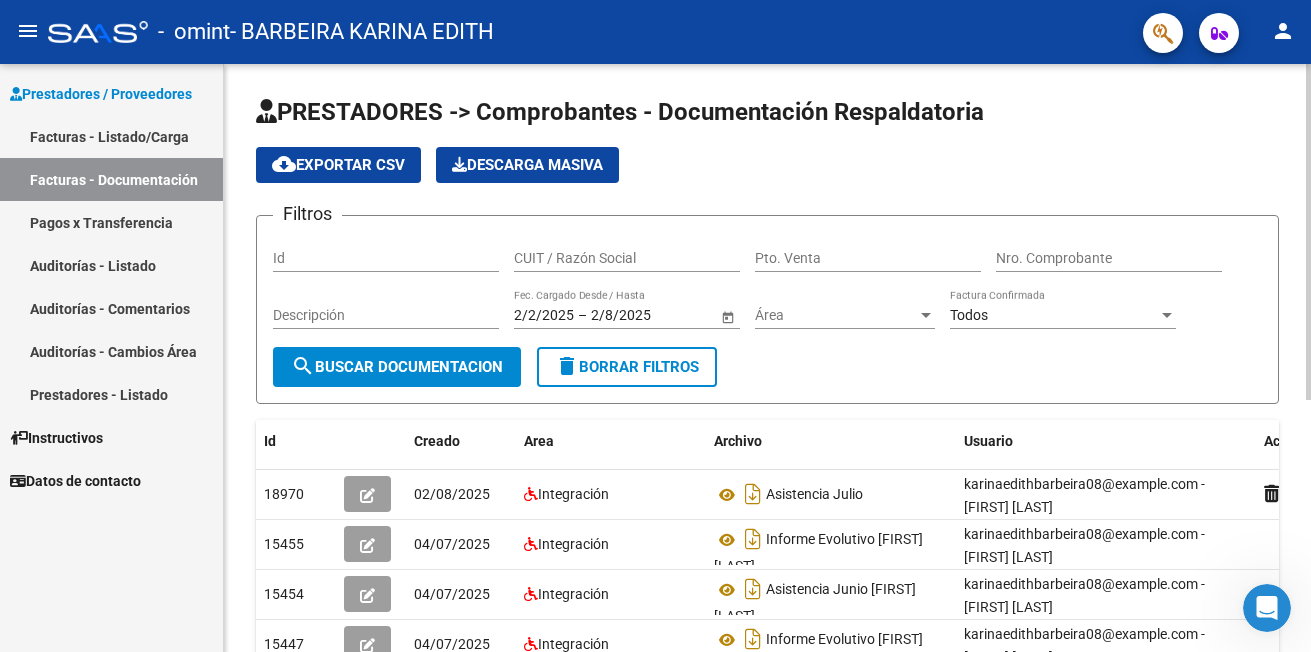 click on "PRESTADORES-> Comprobantes - Documentación Respaldatoria cloud_download Exportar CSV Descarga Masiva Filtros Id CUIT / Razón Social Pto. Venta Nro. Comprobante Descripción 2/2/2025 2/2/2025 – 2/8/2025 2/8/2025 Fec. Cargado Desde / Hasta Área Área Todos Factura Confirmada search Buscar Documentacion delete Borrar Filtros Id Creado Area Archivo Usuario Acción 18970 02/08/2025 Integración Asistencia Julio karinaedithbarbeira08@example.com - [FIRST] [LAST] 15455 04/07/2025 Integración Informe Evolutivo [FIRST] [LAST] karinaedithbarbeira08@example.com - [FIRST] [LAST] 15454 04/07/2025 Integración Asistencia Junio [FIRST] [LAST] karinaedithbarbeira08@example.com - [FIRST] [LAST] 15447 04/07/2025 Integración Informe Evolutivo [FIRST] [LAST] karinaedithbarbeira08@example.com - [FIRST] [LAST] 15446 04/07/2025 Integración Asistencia Junio [FIRST] [LAST] karinaedithbarbeira08@example.com - [FIRST] [LAST] 10265 05/06/2025 Integración 10249" 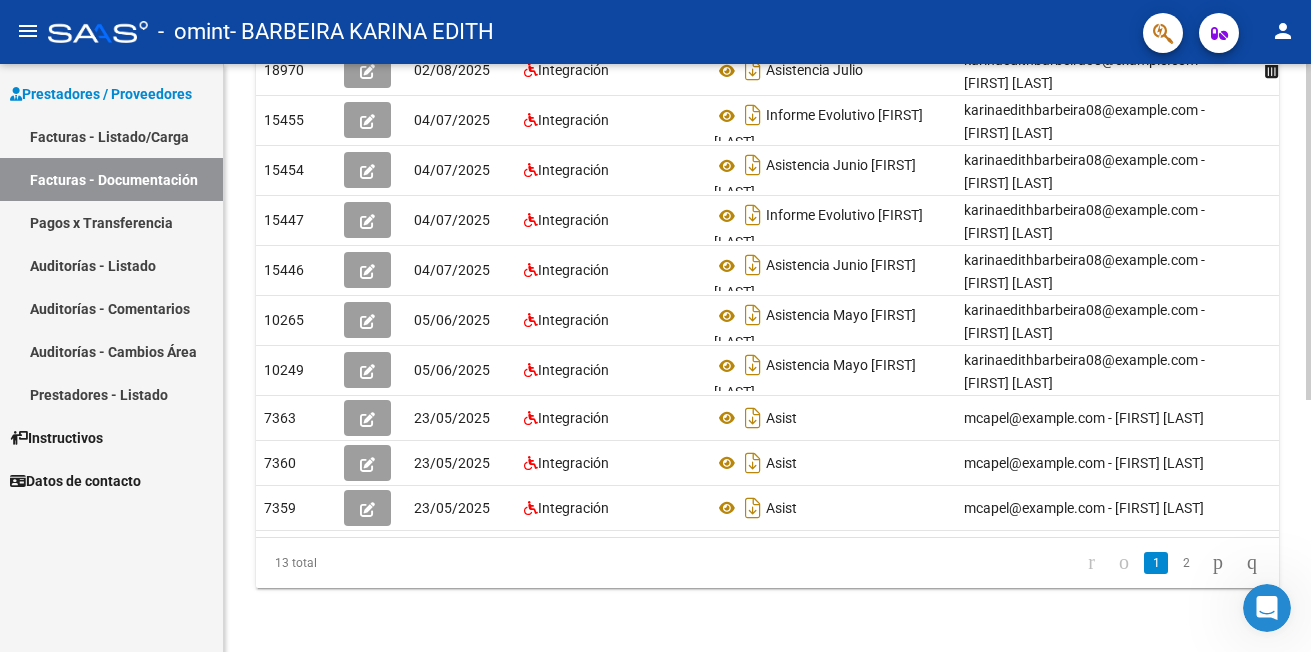 click on "menu - omint - BARBEIRA KARINA EDITH person Prestadores / Proveedores Facturas - Listado/Carga Facturas - Documentación Pagos x Transferencia Auditorías - Listado Auditorías - Comentarios Auditorías - Cambios Área Prestadores - Listado Instructivos Datos de contacto PRESTADORES-> Comprobantes - Documentación Respaldatoria cloud_download Exportar CSV Descarga Masiva Filtros Id CUIT / Razón Social Pto. Venta Nro. Comprobante Descripción 2/2/2025 2/2/2025 – 2/8/2025 2/8/2025 Fec. Cargado Desde / Hasta Área Área Todos Factura Confirmada search Buscar Documentacion delete Borrar Filtros Id Creado Area Archivo Usuario Acción 18970 02/08/2025 Integración Asistencia Julio karinaedithbarbeira08@example.com - [FIRST] [LAST] 15455 04/07/2025 Integración Informe Evolutivo [FIRST] [LAST] karinaedithbarbeira08@example.com - [FIRST] [LAST] 15454 04/07/2025 Integración Asistencia Junio [FIRST] [LAST] 15447 04/07/2025" at bounding box center (655, 326) 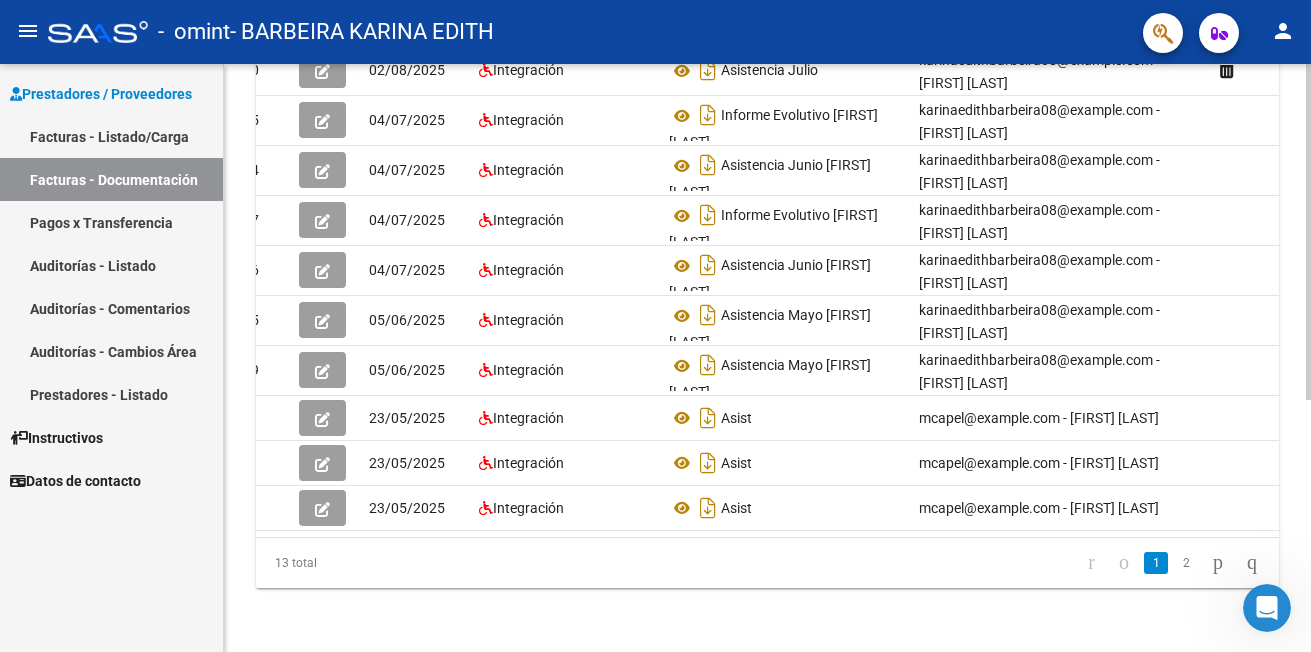 scroll, scrollTop: 0, scrollLeft: 77, axis: horizontal 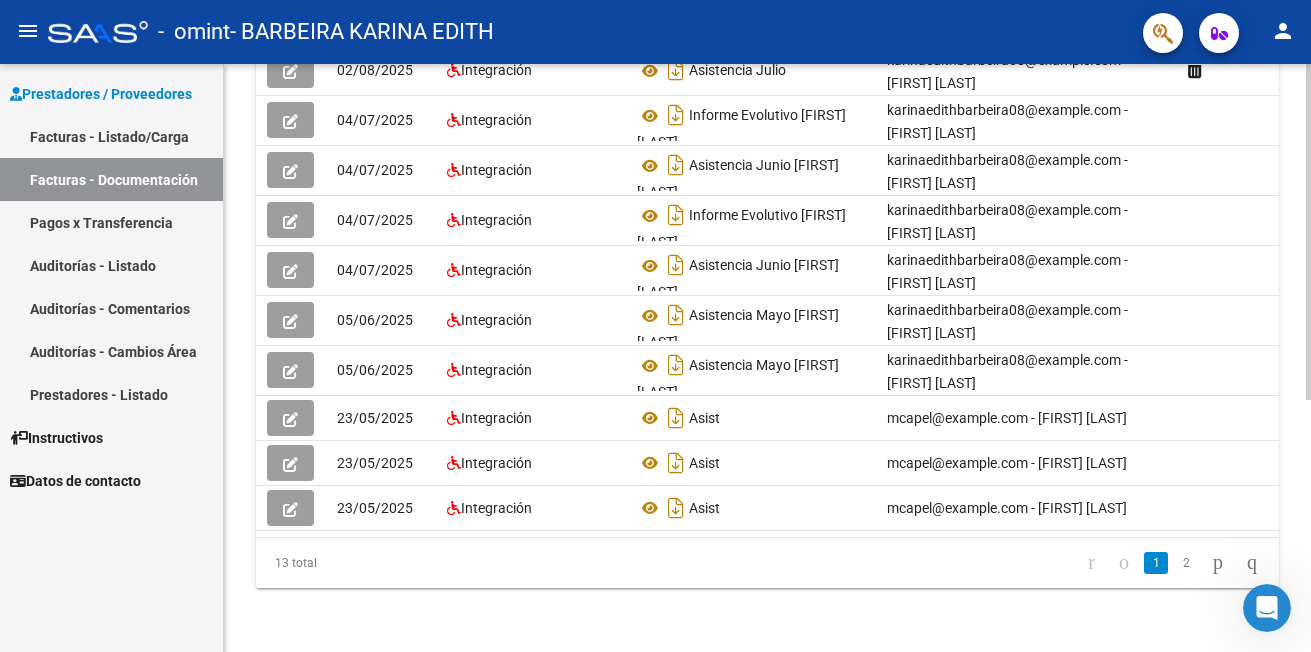 click on "PRESTADORES-> Comprobantes - Documentación Respaldatoria cloud_download Exportar CSV Descarga Masiva Filtros Id CUIT / Razón Social Pto. Venta Nro. Comprobante Descripción 2/2/2025 2/2/2025 – 2/8/2025 2/8/2025 Fec. Cargado Desde / Hasta Área Área Todos Factura Confirmada search Buscar Documentacion delete Borrar Filtros Id Creado Area Archivo Usuario Acción 18970 02/08/2025 Integración Asistencia Julio karinaedithbarbeira08@example.com - [FIRST] [LAST] 15455 04/07/2025 Integración Informe Evolutivo [FIRST] [LAST] karinaedithbarbeira08@example.com - [FIRST] [LAST] 15454 04/07/2025 Integración Asistencia Junio [FIRST] [LAST] karinaedithbarbeira08@example.com - [FIRST] [LAST] 15447 04/07/2025 Integración Informe Evolutivo [FIRST] [LAST] karinaedithbarbeira08@example.com - [FIRST] [LAST] 15446 04/07/2025 Integración Asistencia Junio [FIRST] [LAST] karinaedithbarbeira08@example.com - [FIRST] [LAST] 10265 05/06/2025 Integración 10249" 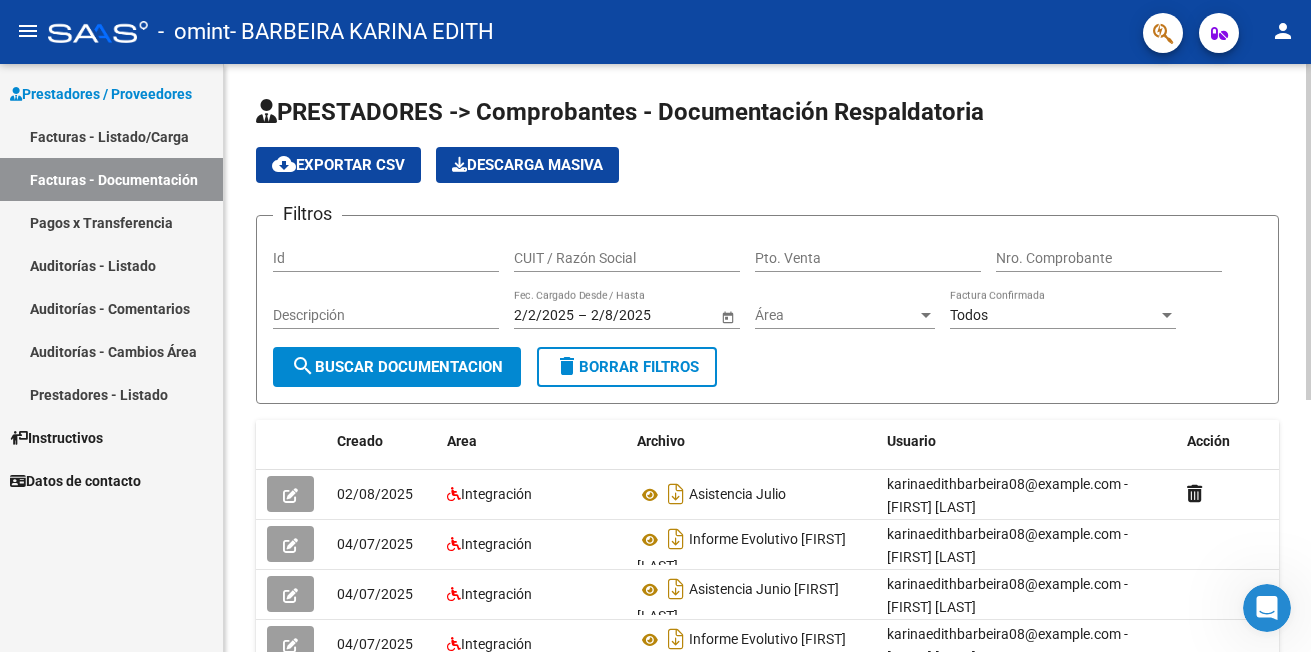 click 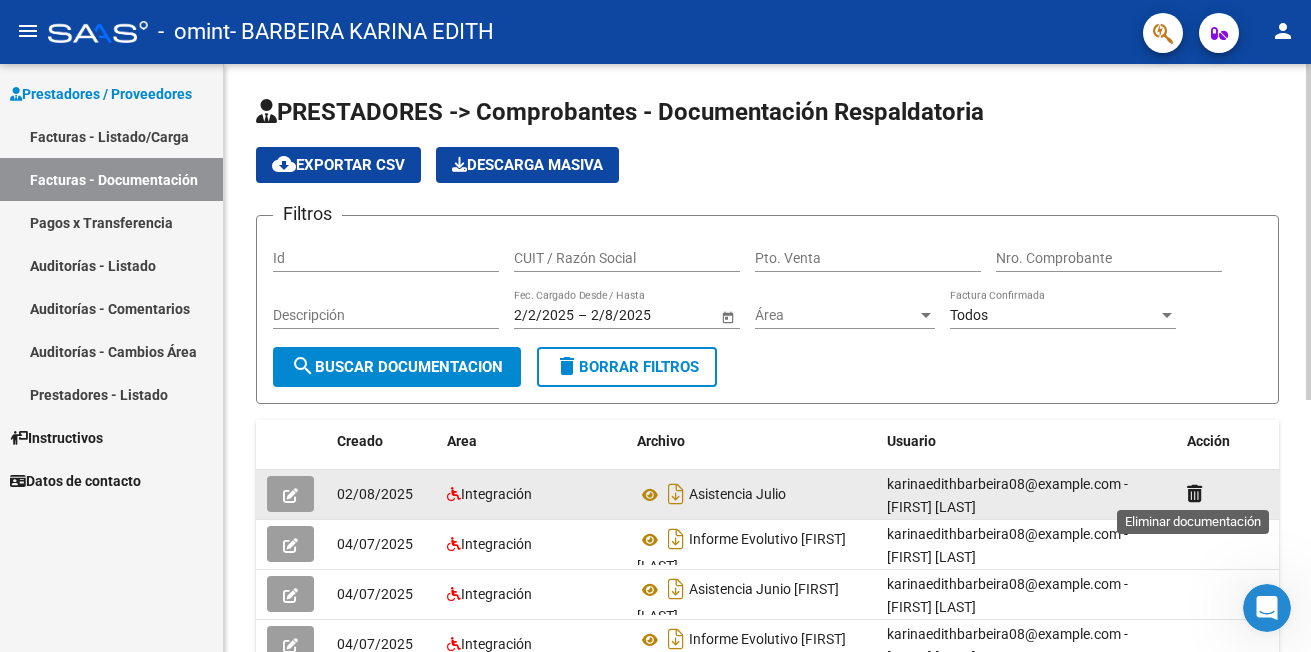 click 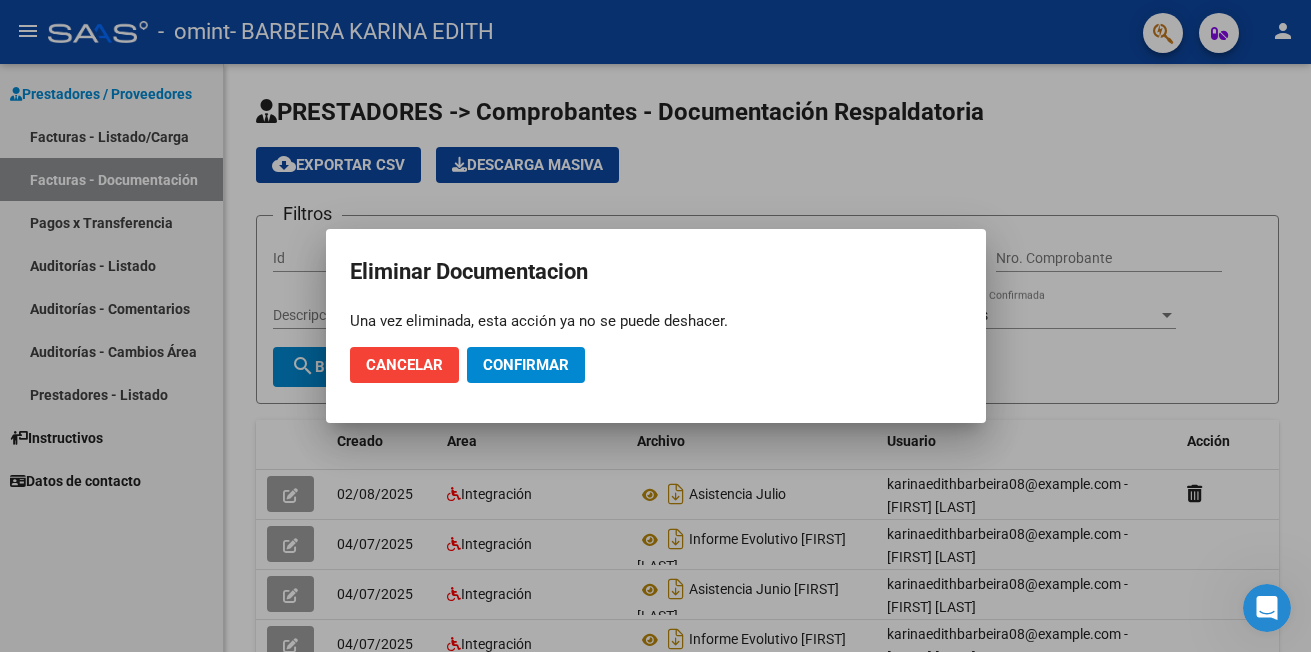 click at bounding box center [655, 326] 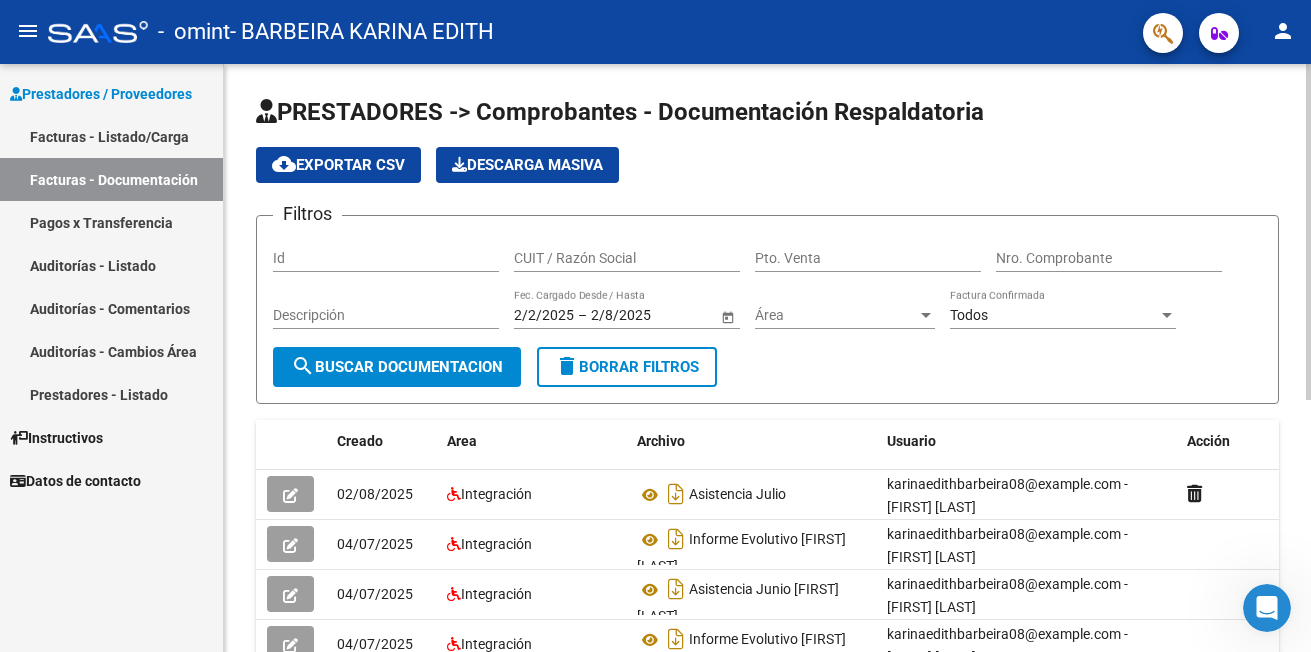 click on "Nro. Comprobante" at bounding box center (1109, 258) 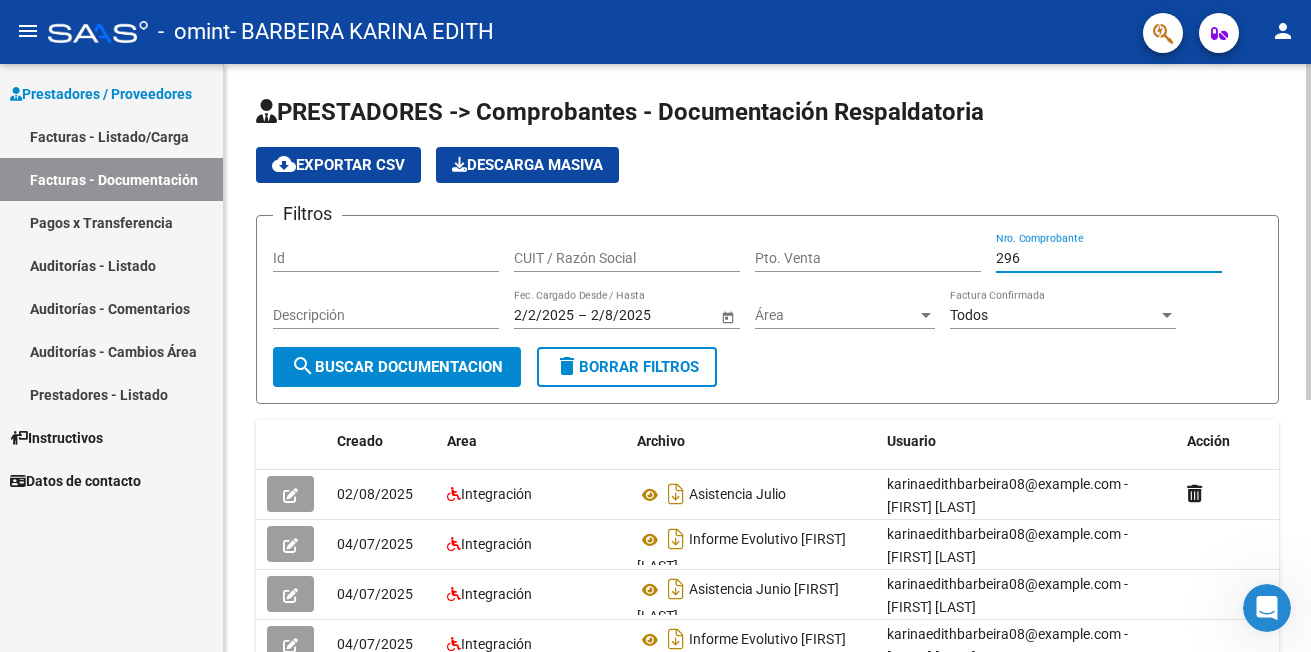 type on "296" 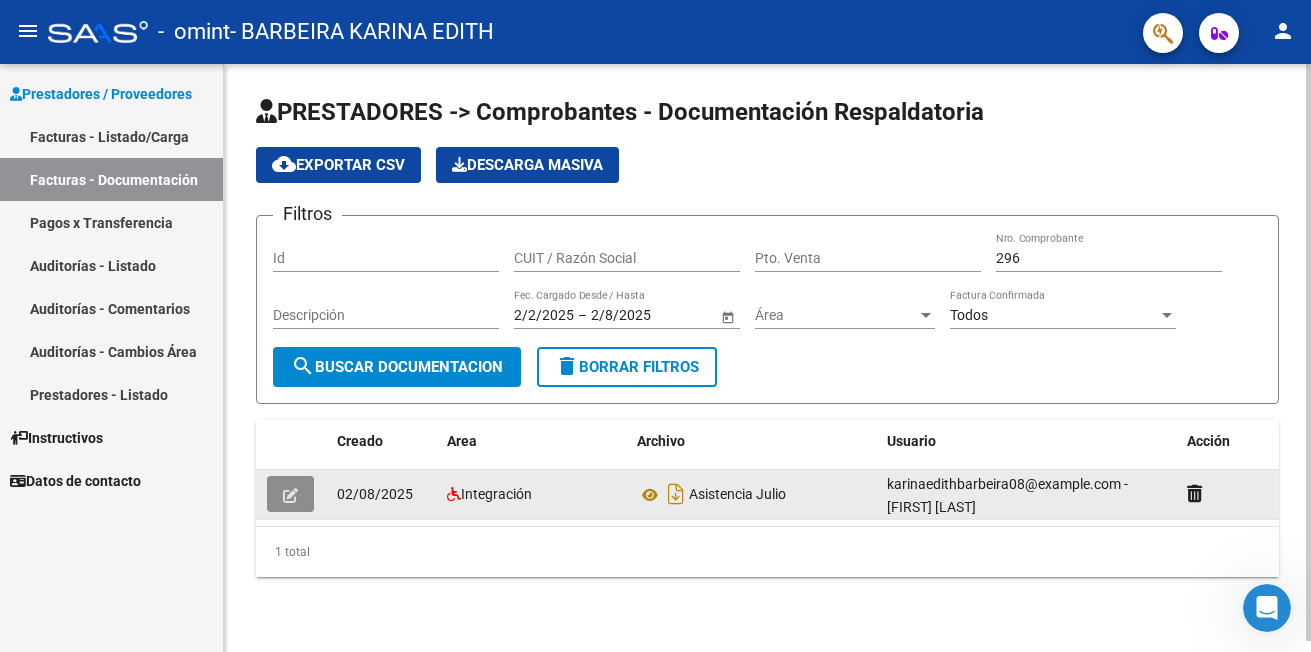 click 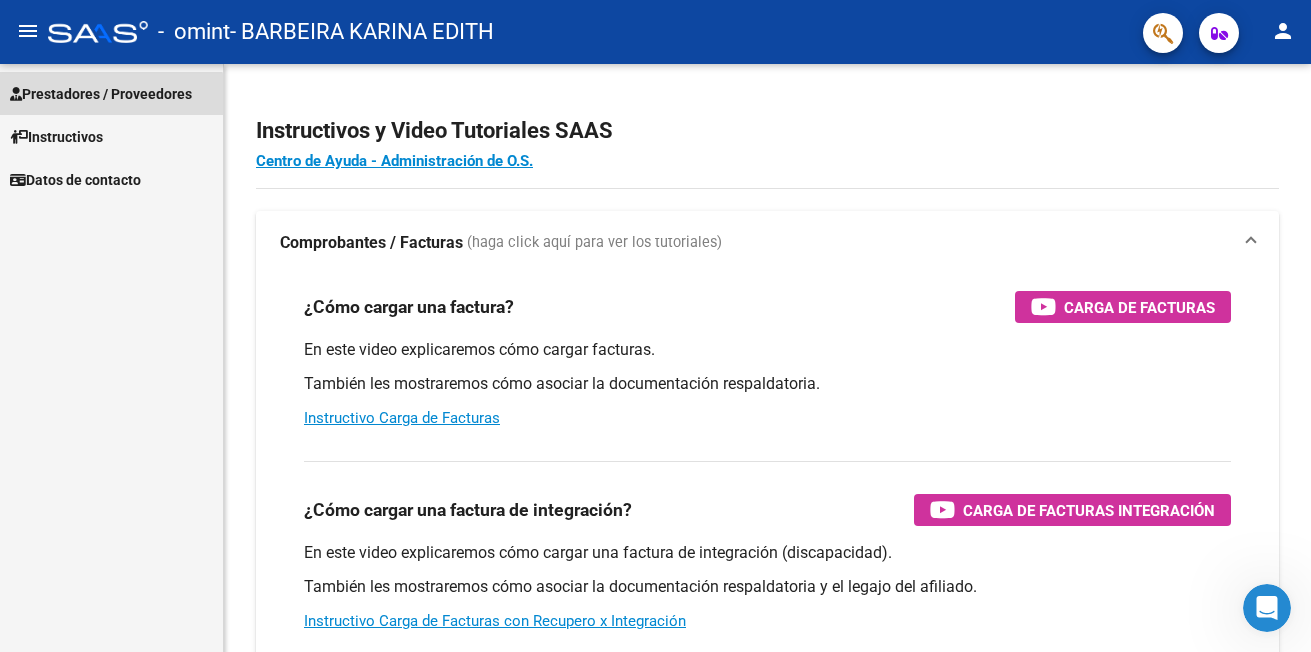 click on "Prestadores / Proveedores" at bounding box center (101, 94) 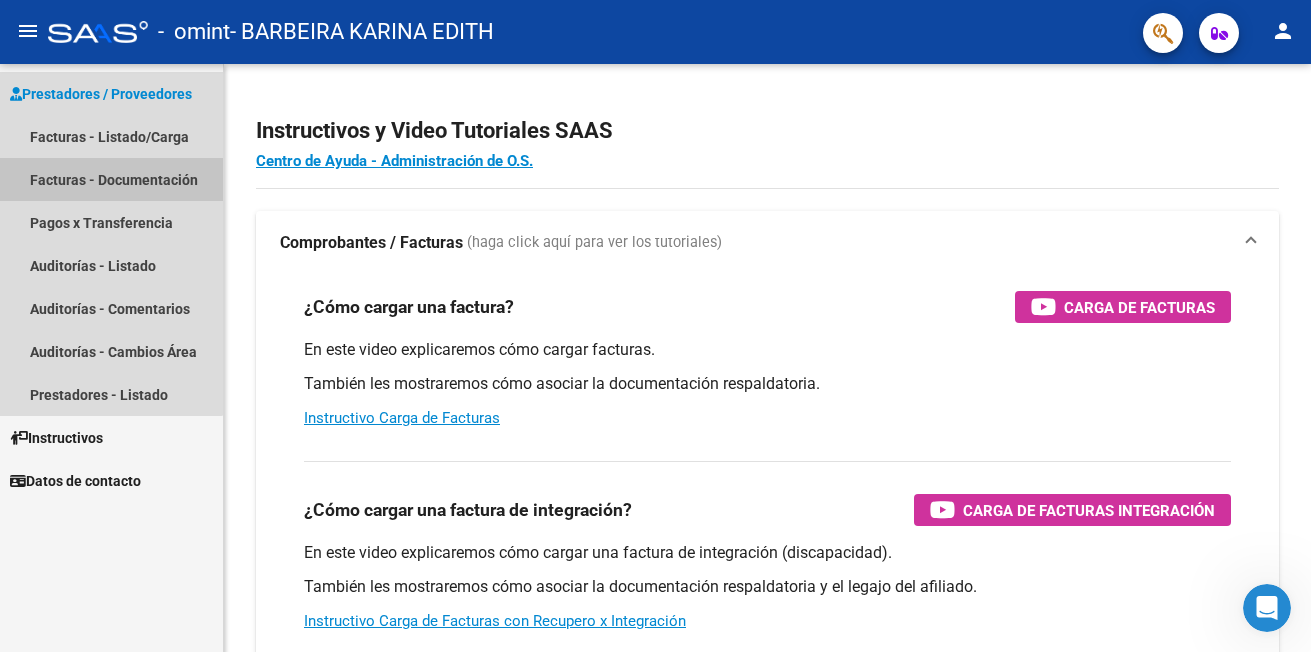 click on "Facturas - Documentación" at bounding box center [111, 179] 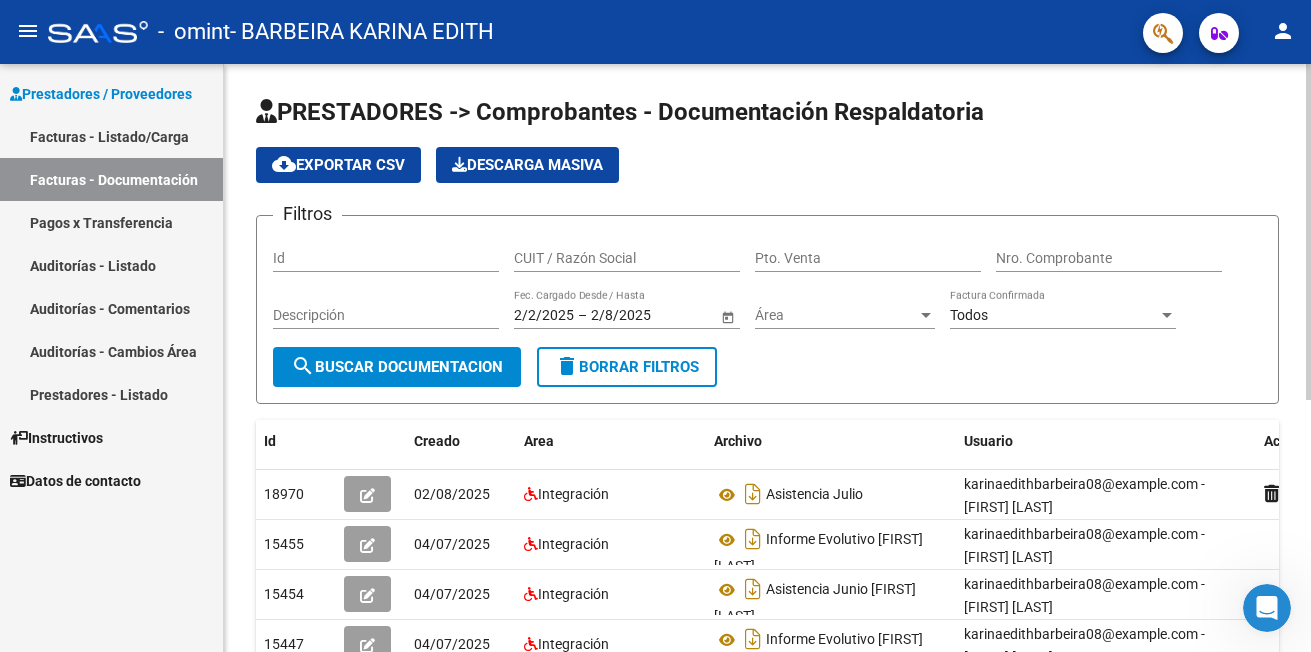 scroll, scrollTop: 440, scrollLeft: 0, axis: vertical 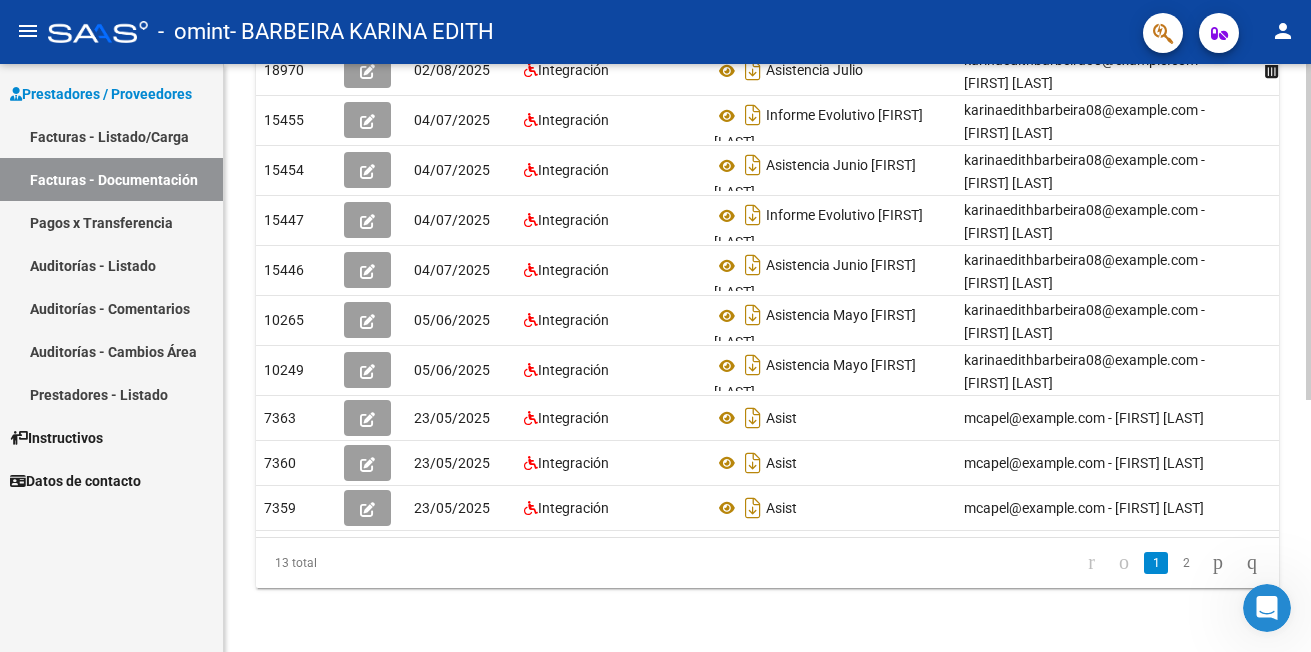 click 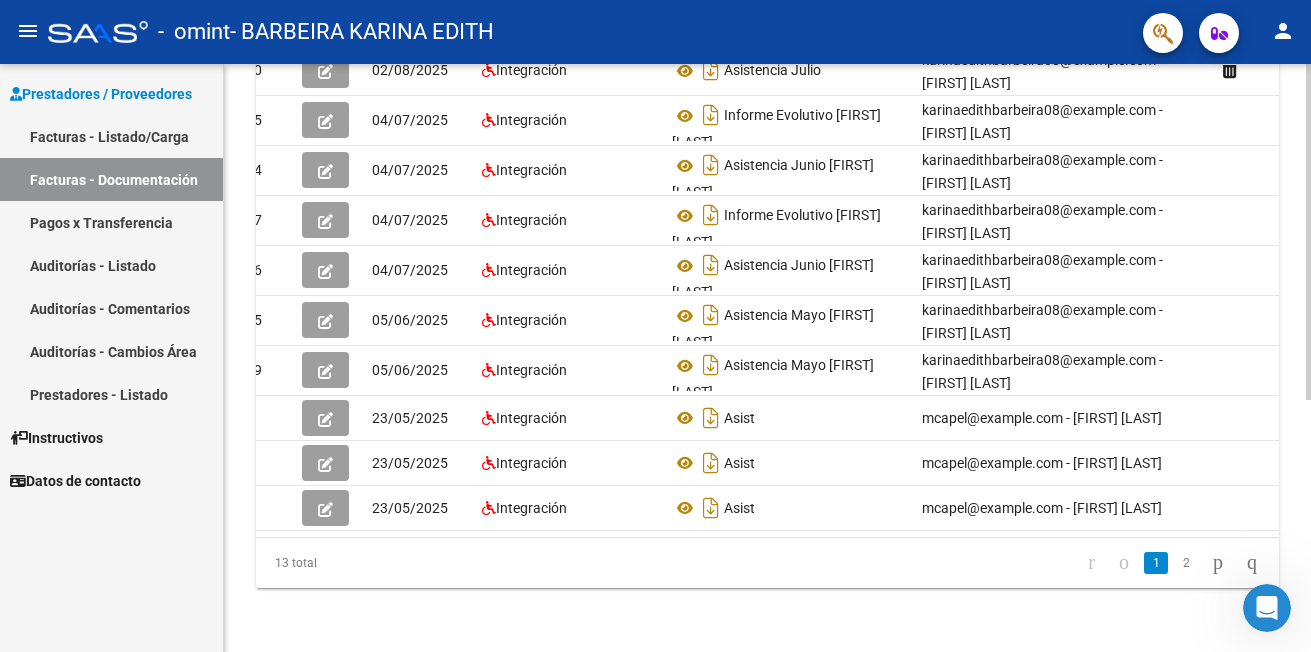 scroll, scrollTop: 0, scrollLeft: 77, axis: horizontal 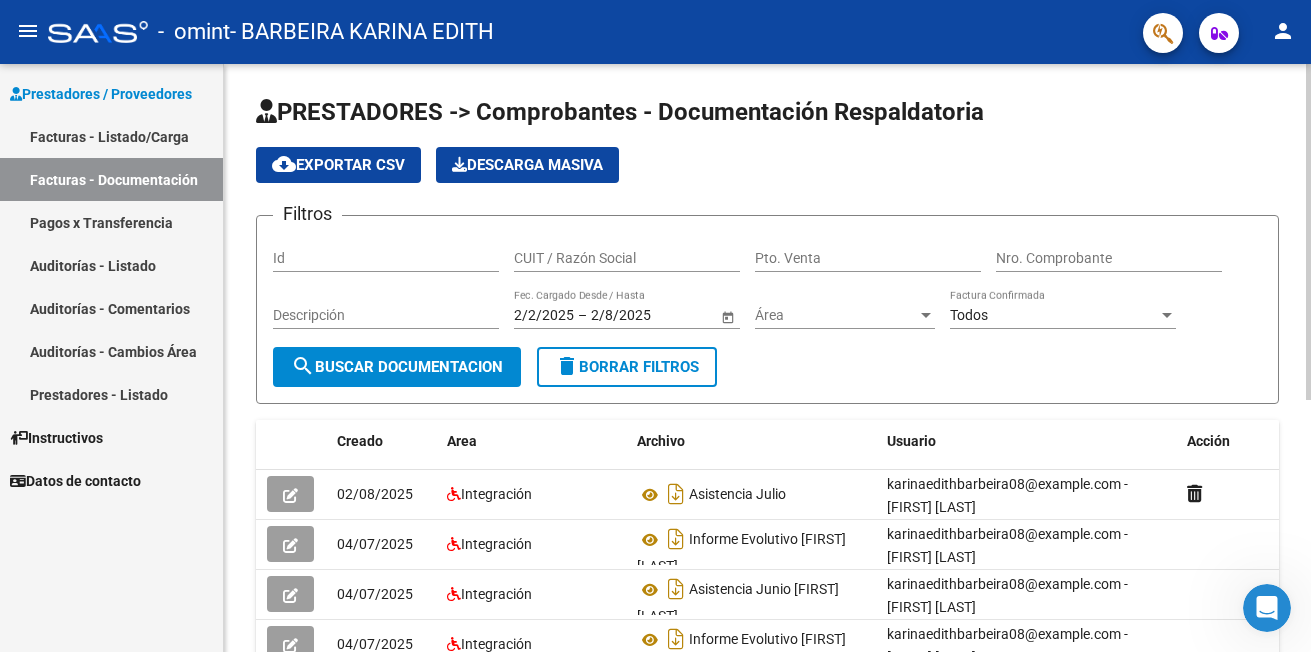 click 